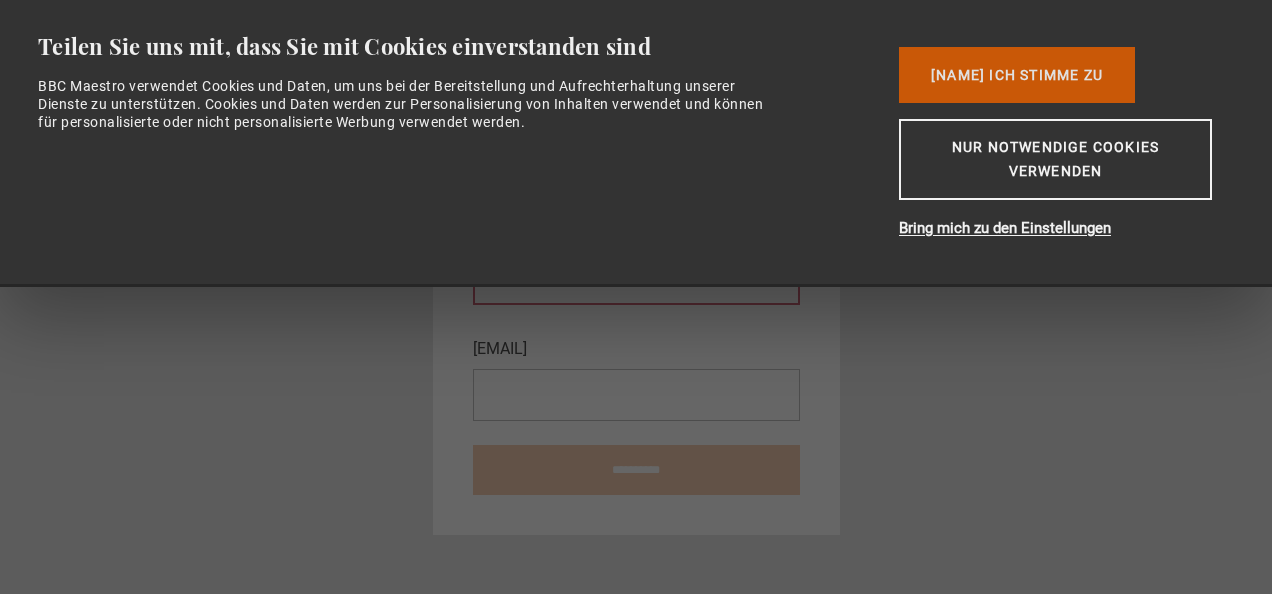 scroll, scrollTop: 0, scrollLeft: 0, axis: both 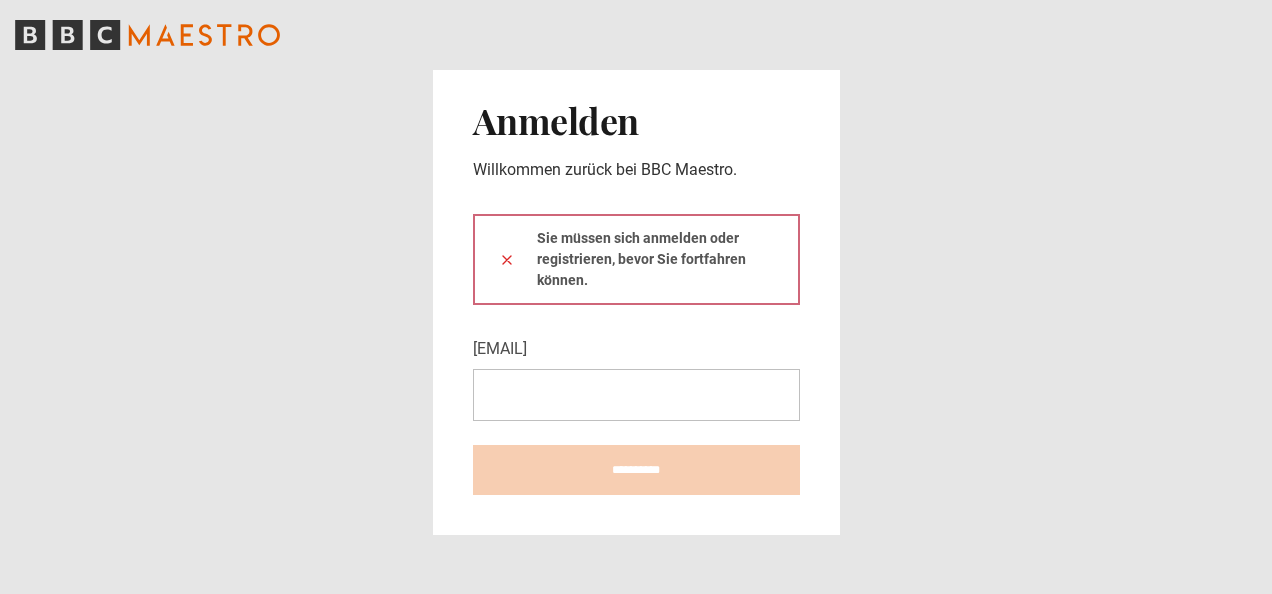 click 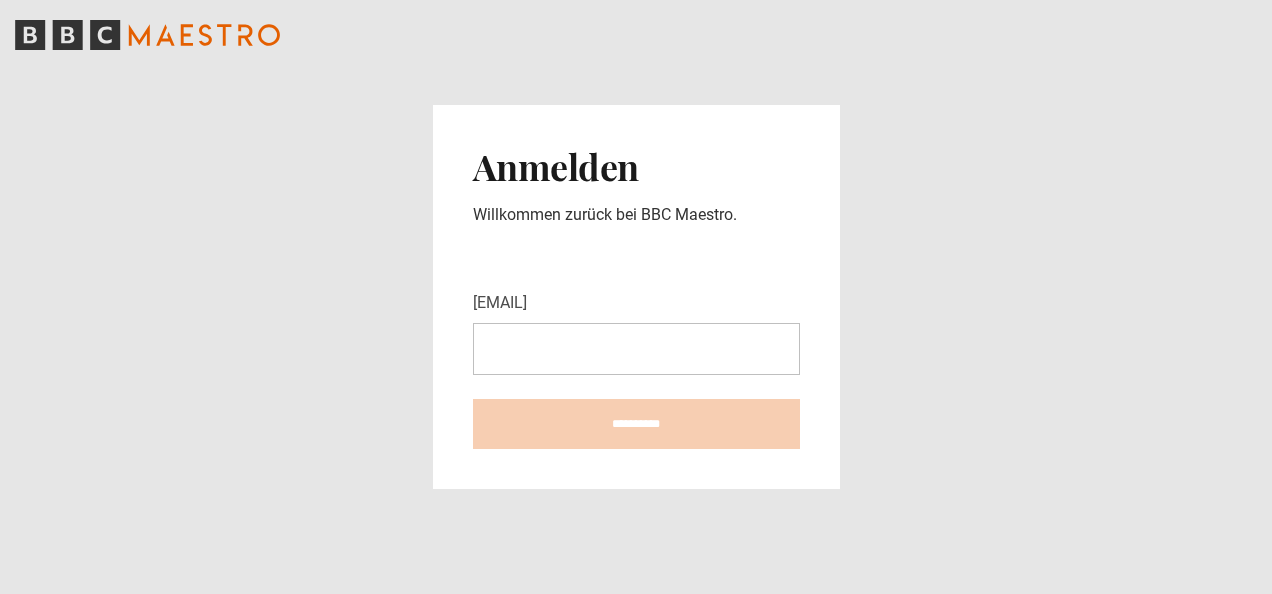 click on "E-Mail-Adresse" at bounding box center (636, 325) 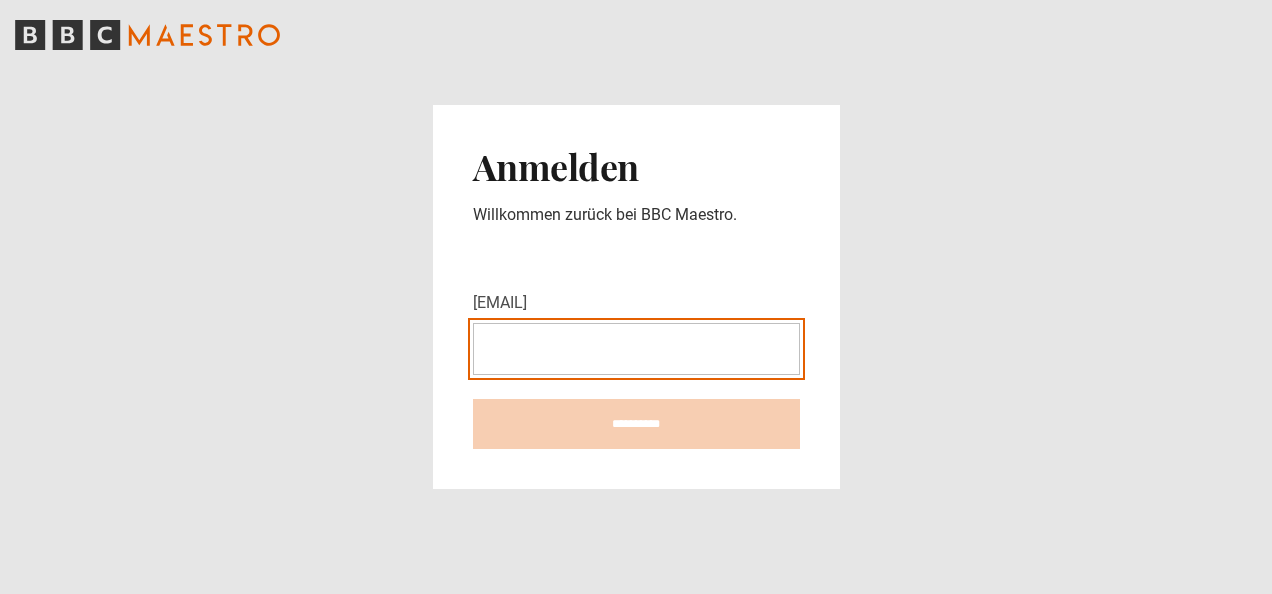 click on "E-Mail-Adresse" at bounding box center (636, 349) 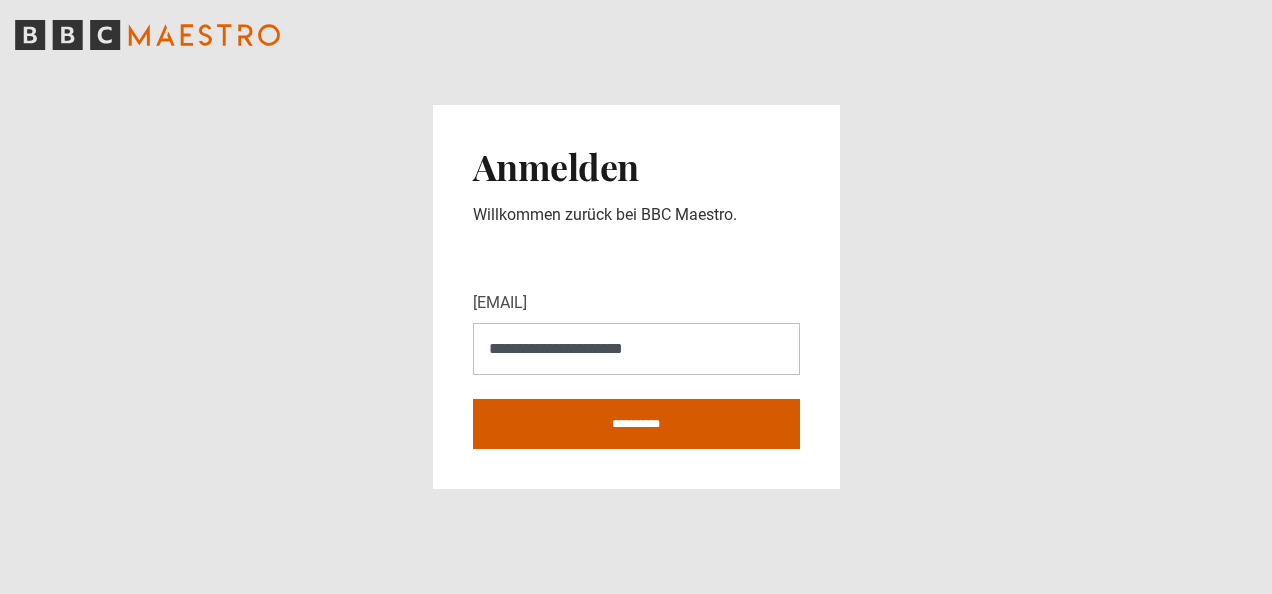 click on "**********" at bounding box center [636, 424] 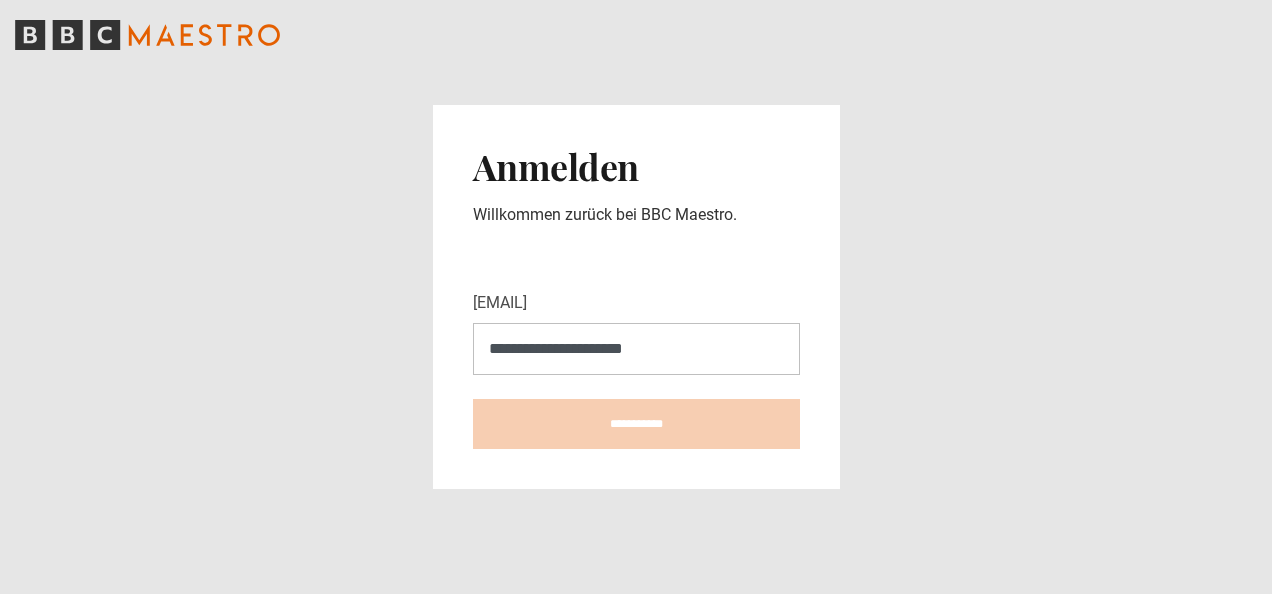 type on "**********" 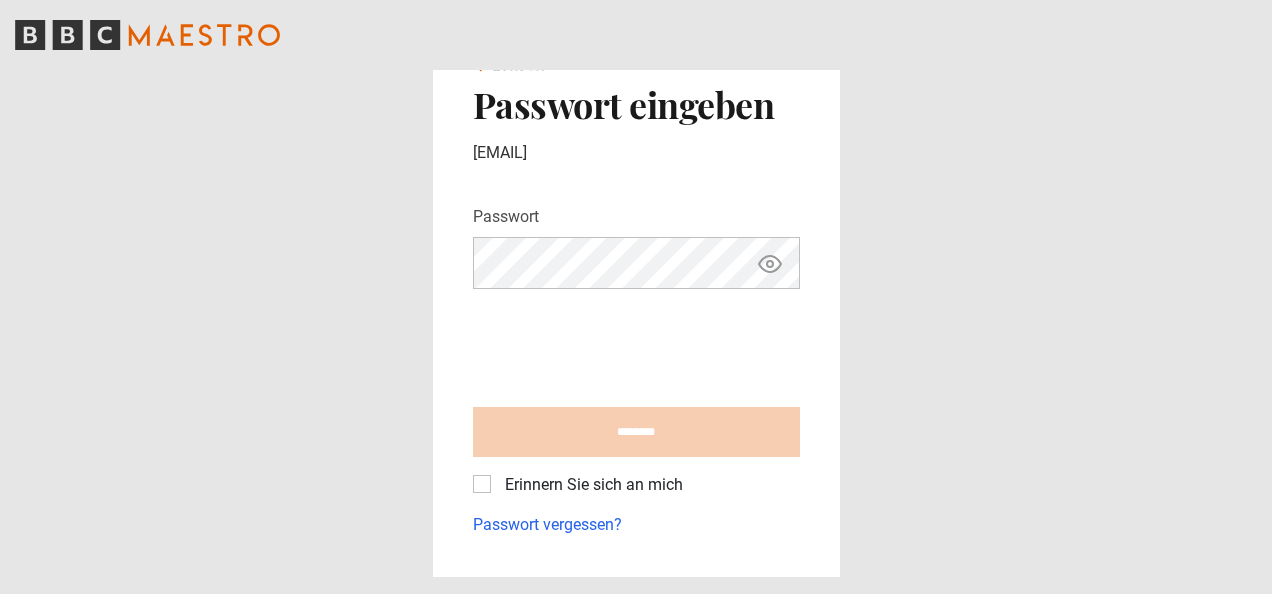 scroll, scrollTop: 0, scrollLeft: 0, axis: both 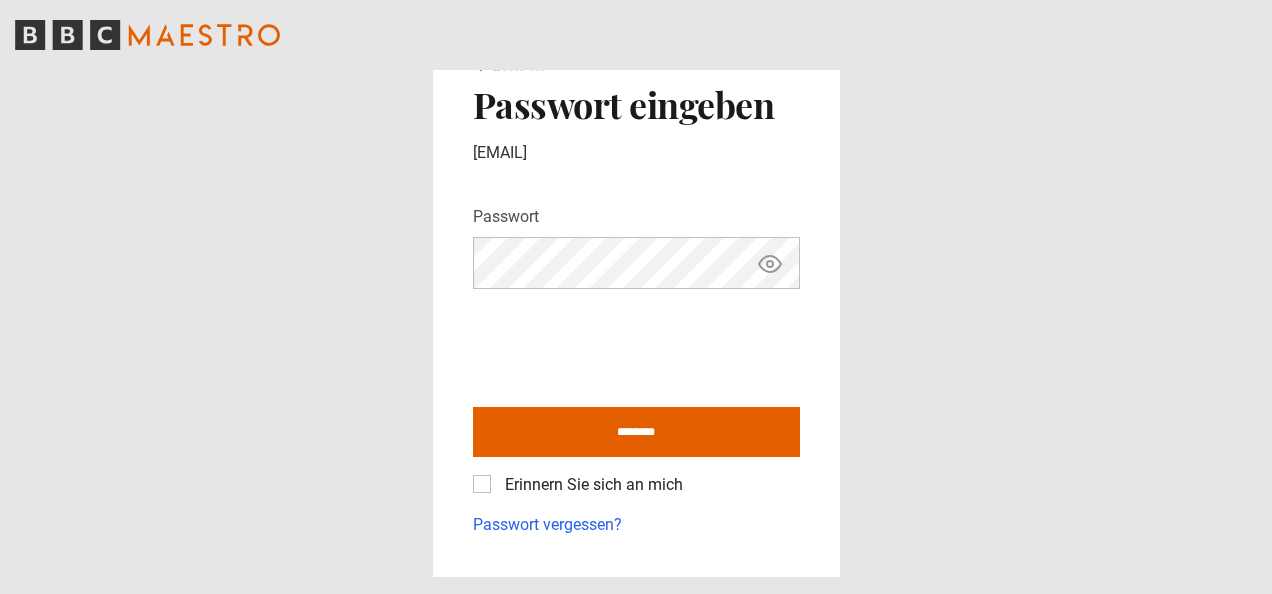 click on "Erinnern Sie sich an mich" at bounding box center [590, 485] 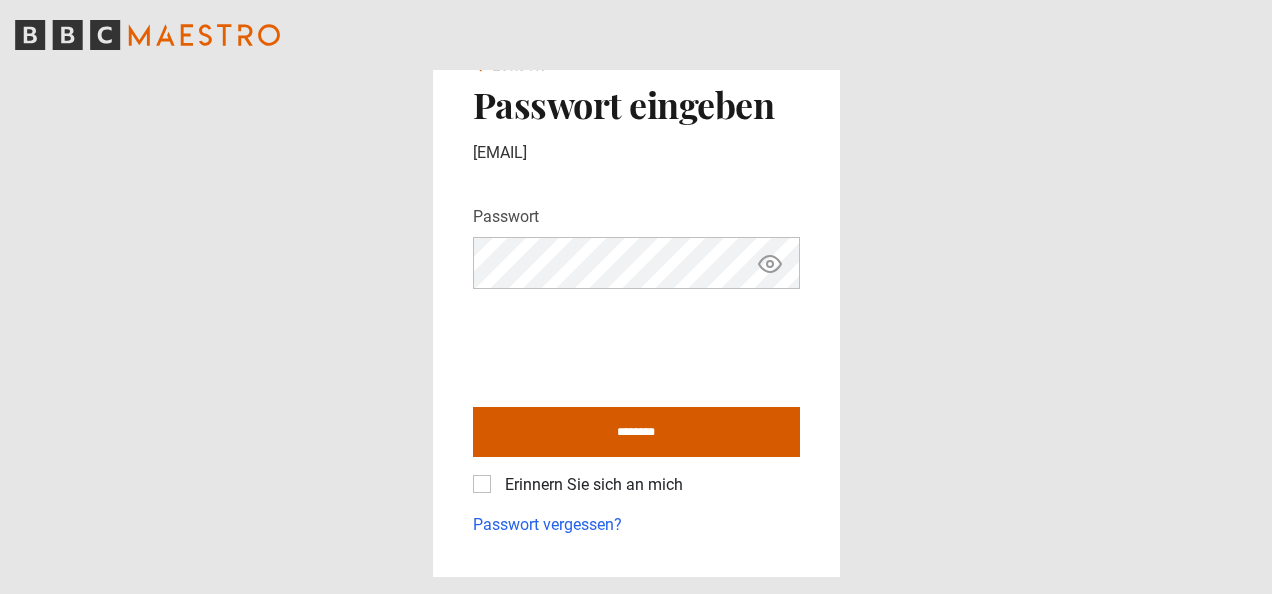 click on "********" at bounding box center [636, 432] 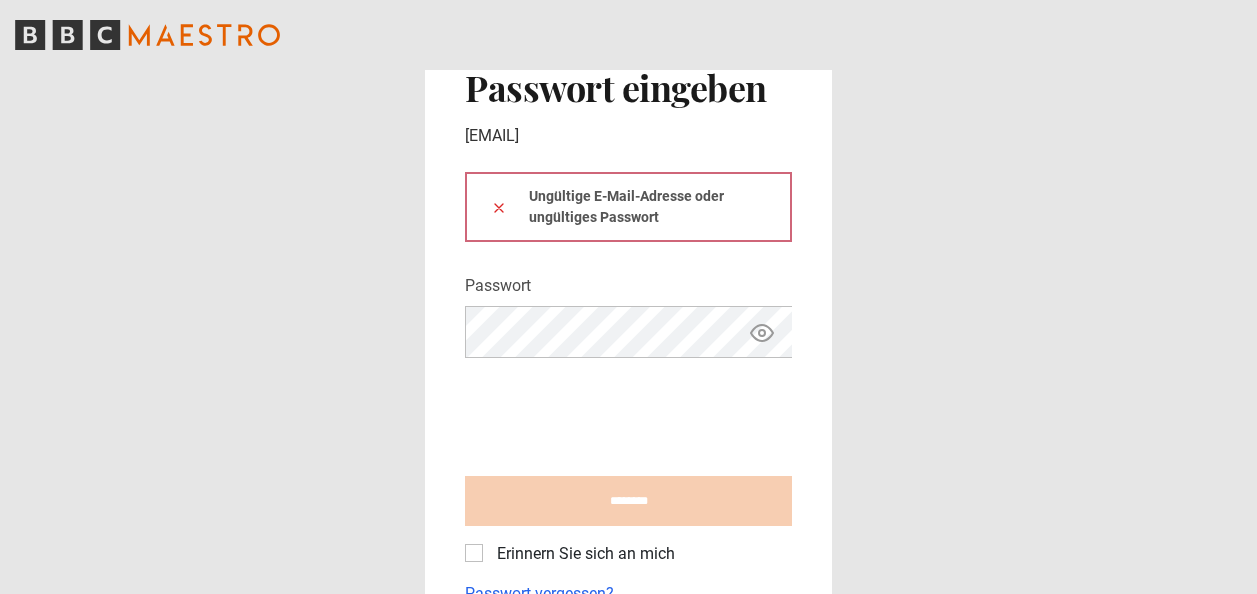 scroll, scrollTop: 0, scrollLeft: 0, axis: both 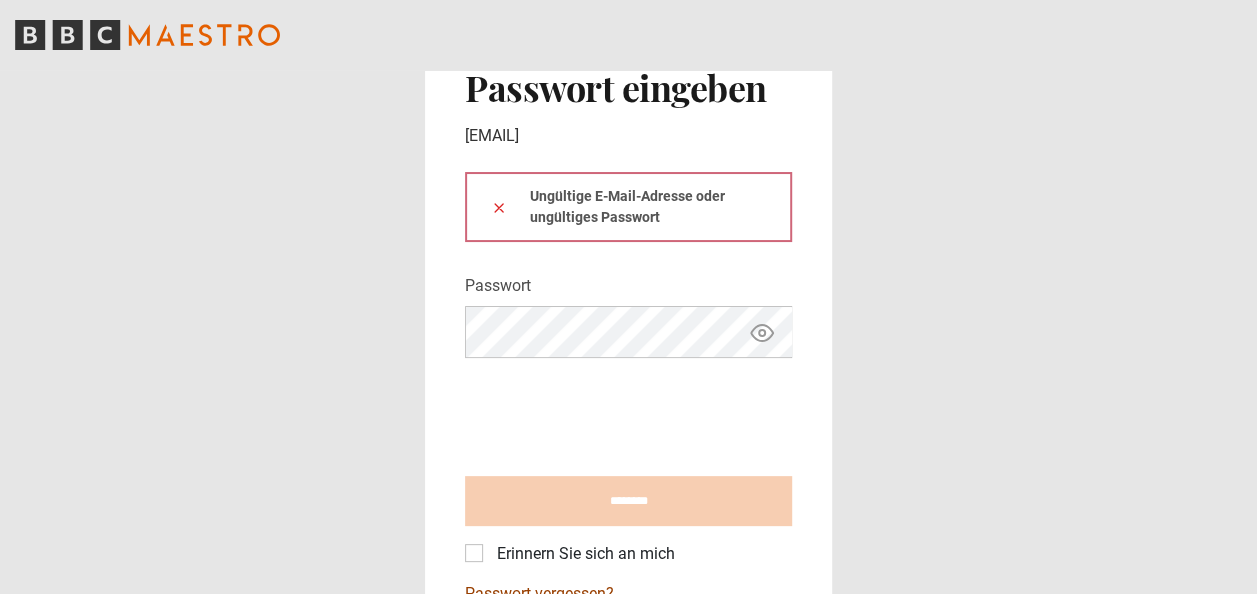 click on "Passwort vergessen?" at bounding box center [539, 594] 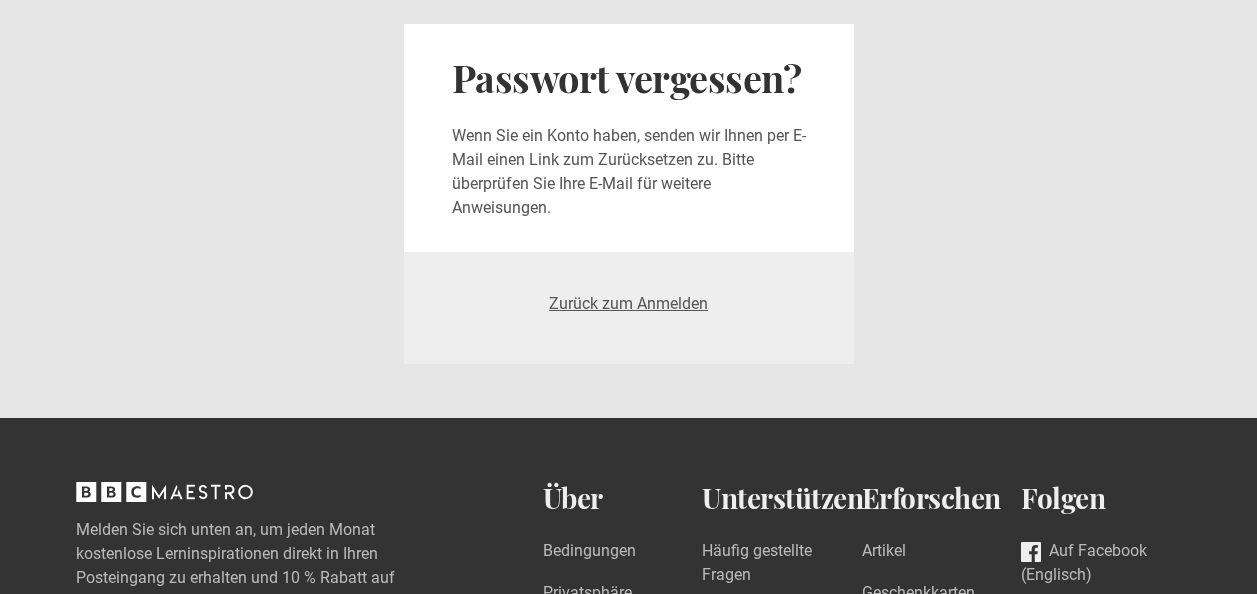 scroll, scrollTop: 0, scrollLeft: 0, axis: both 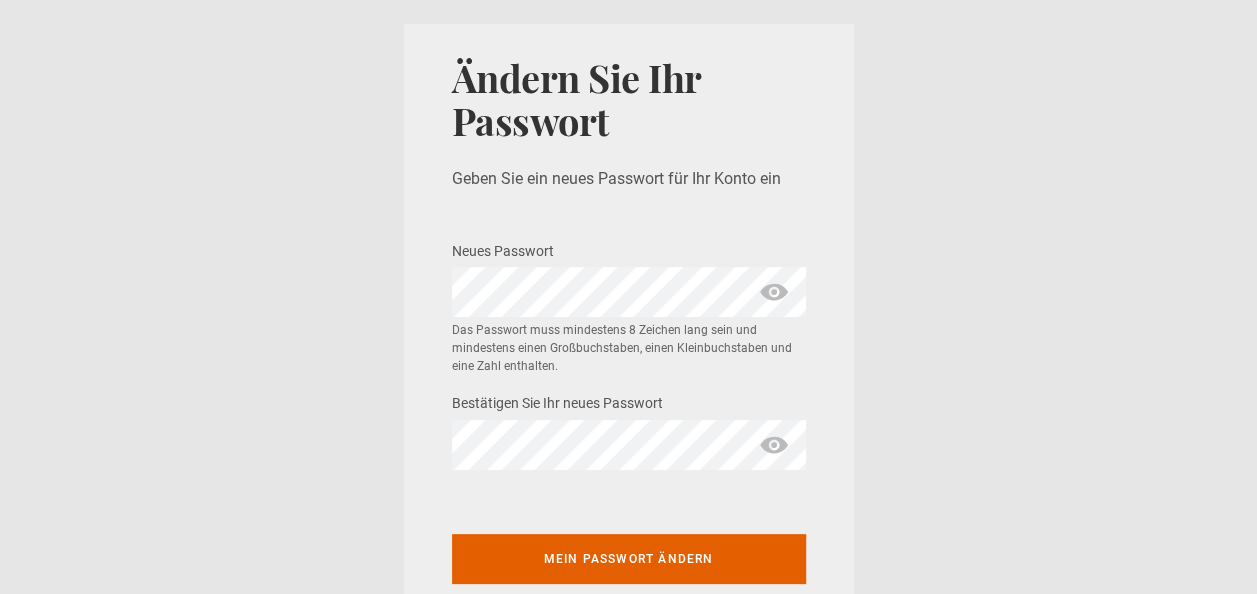 click at bounding box center (774, 292) 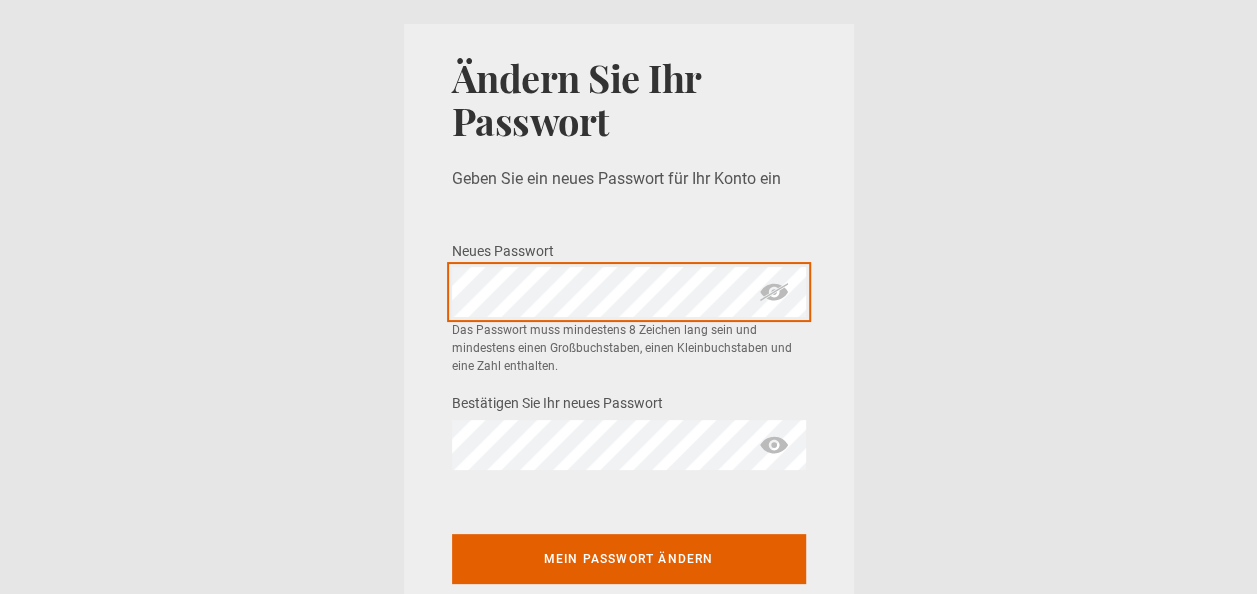 click on "Ändern Sie Ihr Passwort
Geben Sie ein neues Passwort für Ihr Konto ein
Neues Passwort  * Das Passwort muss mindestens 8 Zeichen lang sein und mindestens einen Großbuchstaben, einen Kleinbuchstaben und eine Zahl enthalten.
Bestätigen Sie Ihr neues Passwort  *
Mein Passwort ändern" at bounding box center [629, 340] 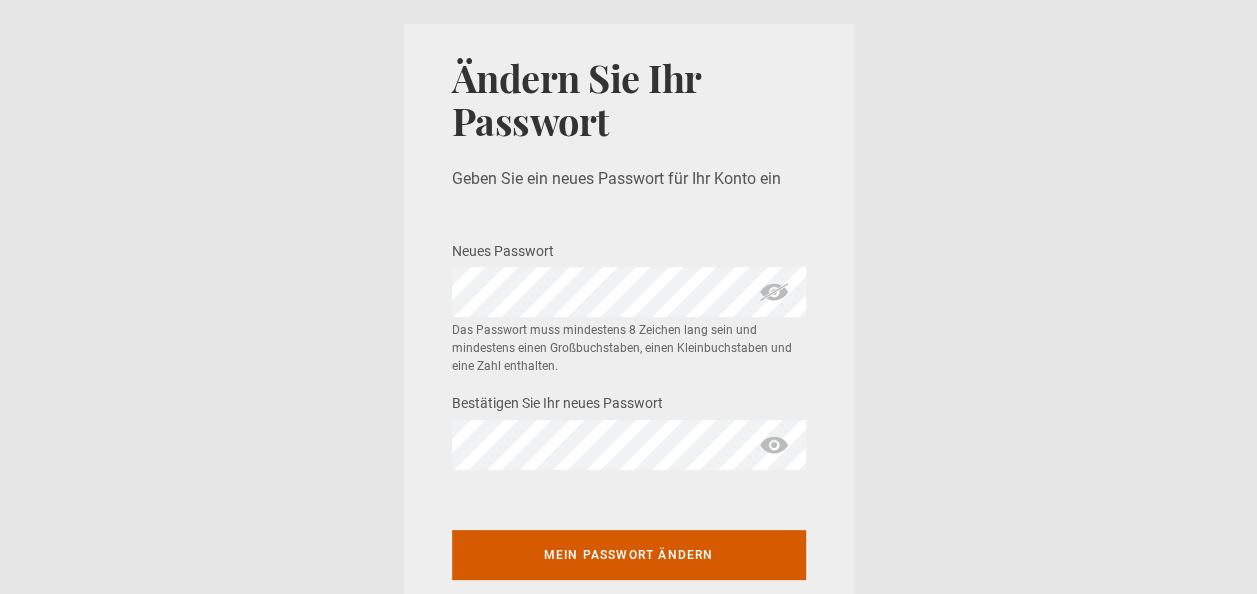 click on "Mein Passwort ändern" at bounding box center (629, 555) 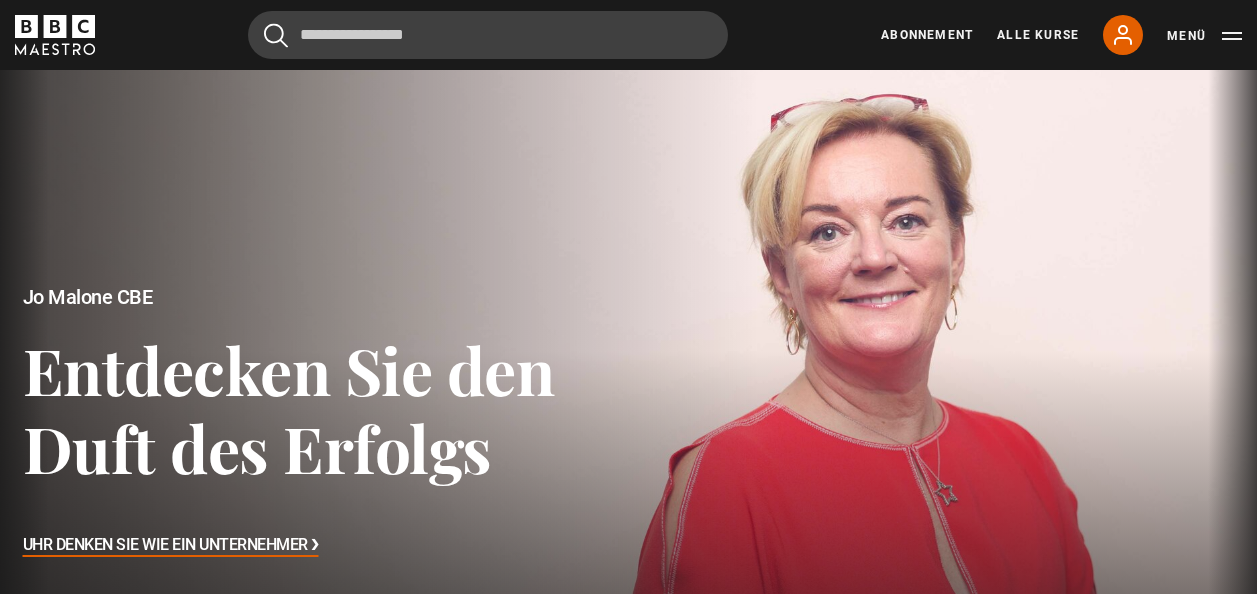 scroll, scrollTop: 0, scrollLeft: 0, axis: both 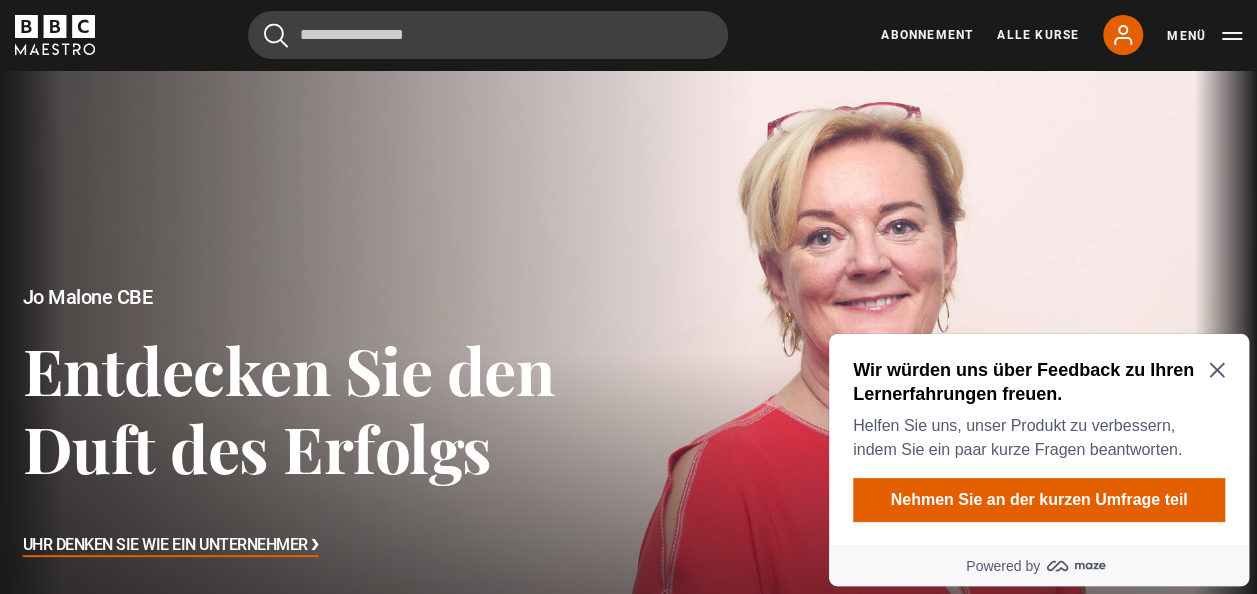 click 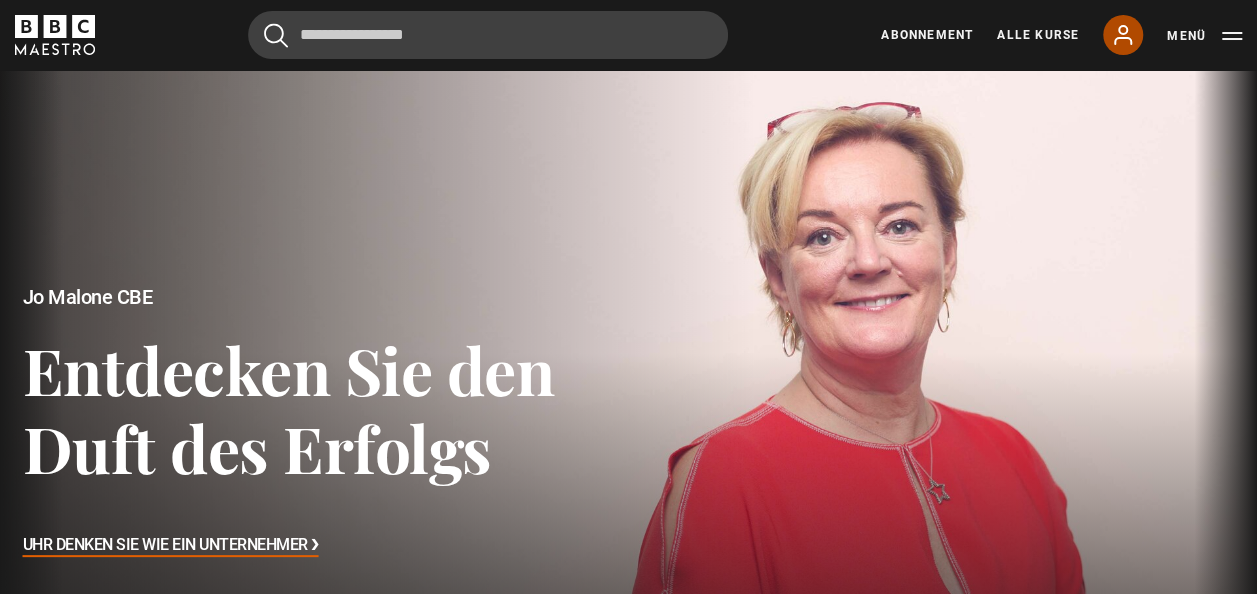 click 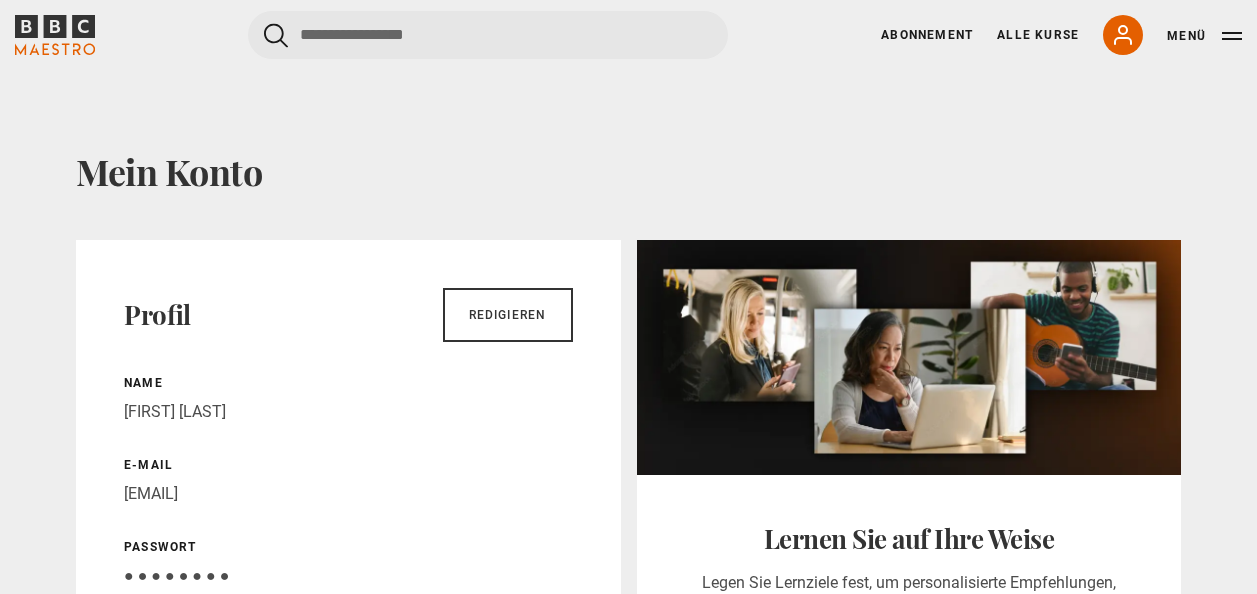 scroll, scrollTop: 0, scrollLeft: 0, axis: both 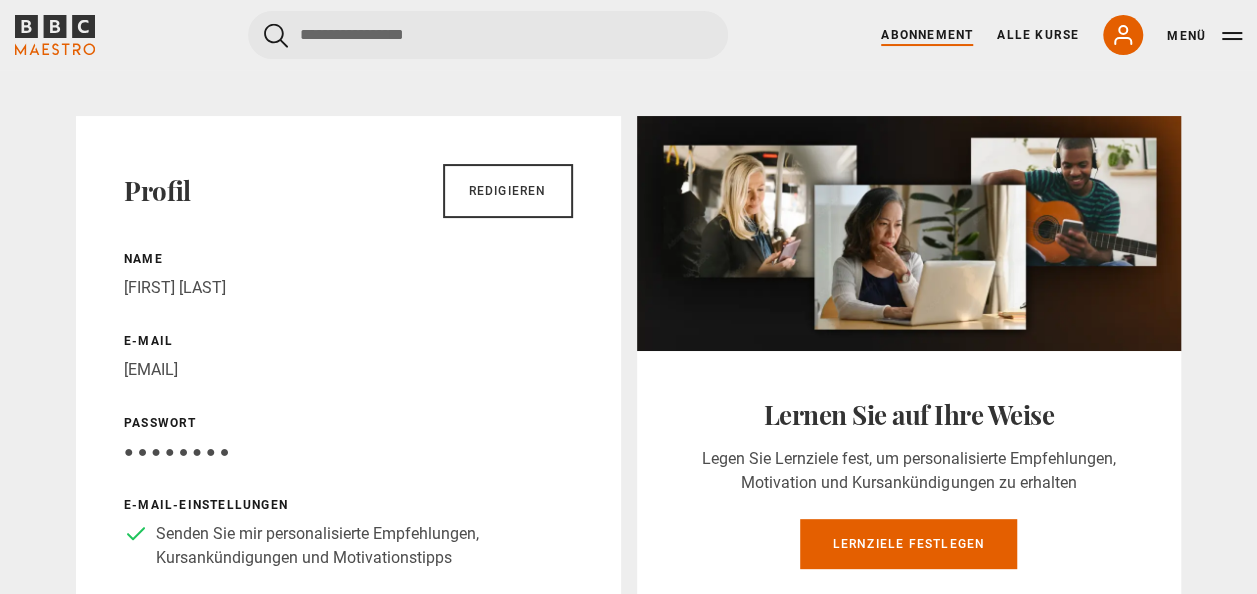 click on "Abonnement" at bounding box center [927, 35] 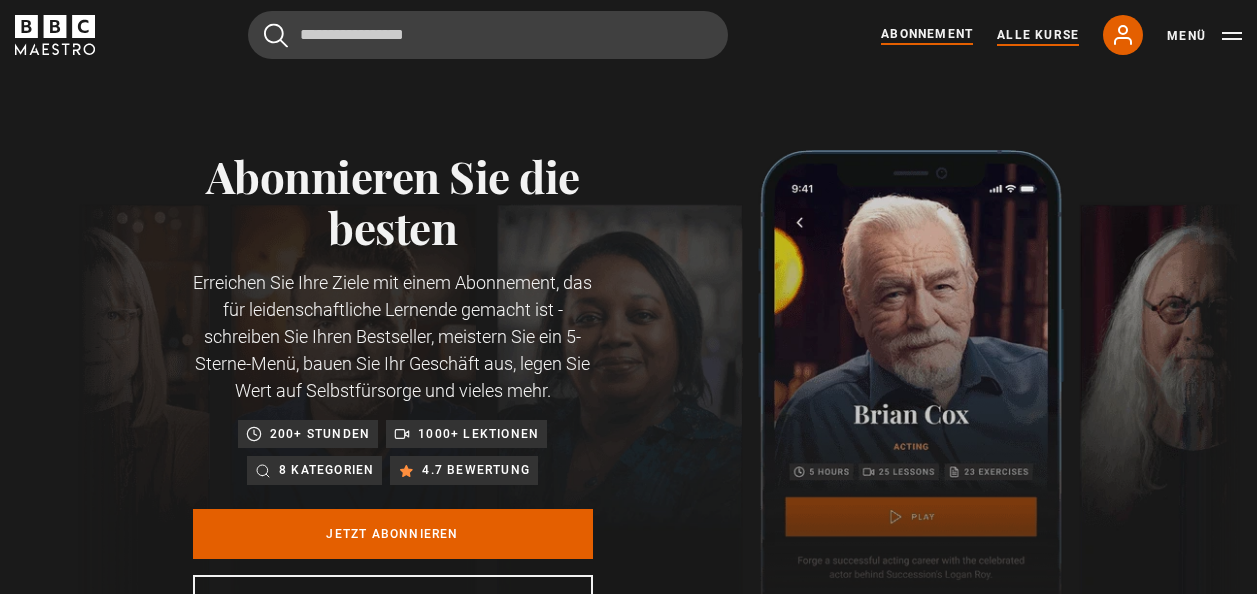 scroll, scrollTop: 0, scrollLeft: 0, axis: both 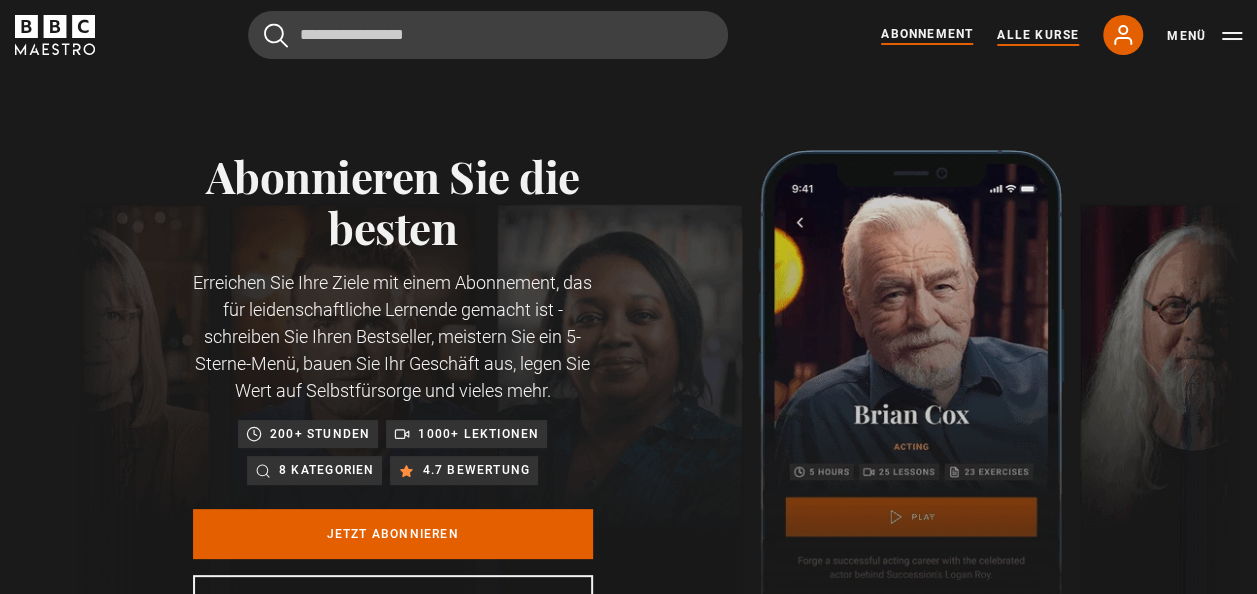 click on "Alle Kurse" at bounding box center [1038, 35] 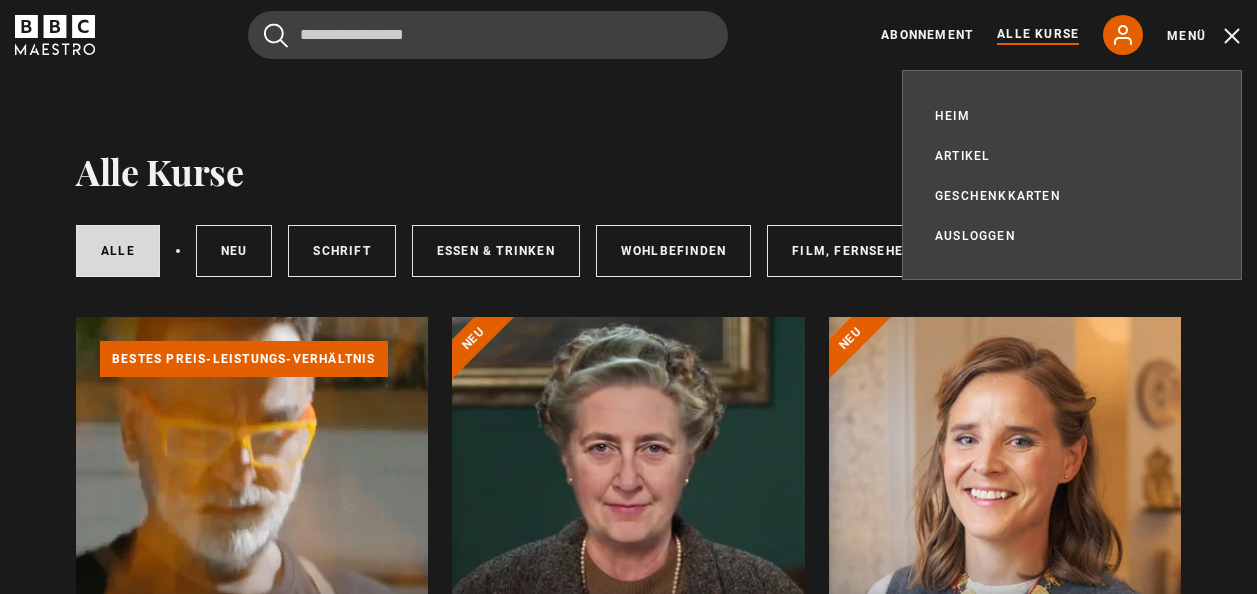 scroll, scrollTop: 0, scrollLeft: 0, axis: both 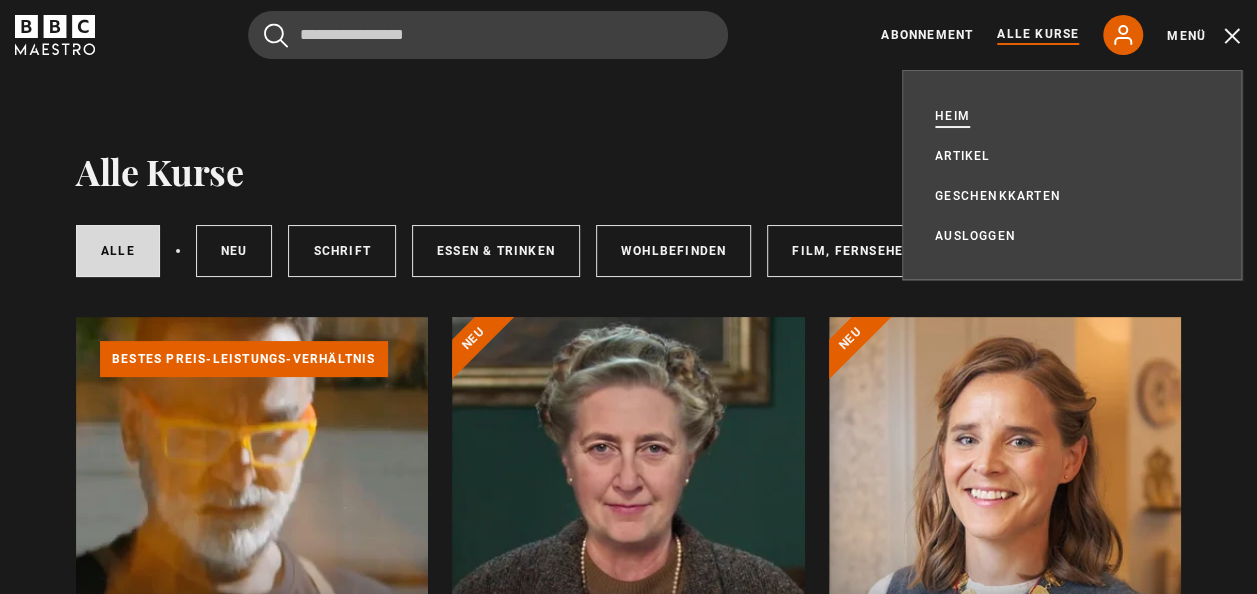 click on "Heim" at bounding box center [952, 116] 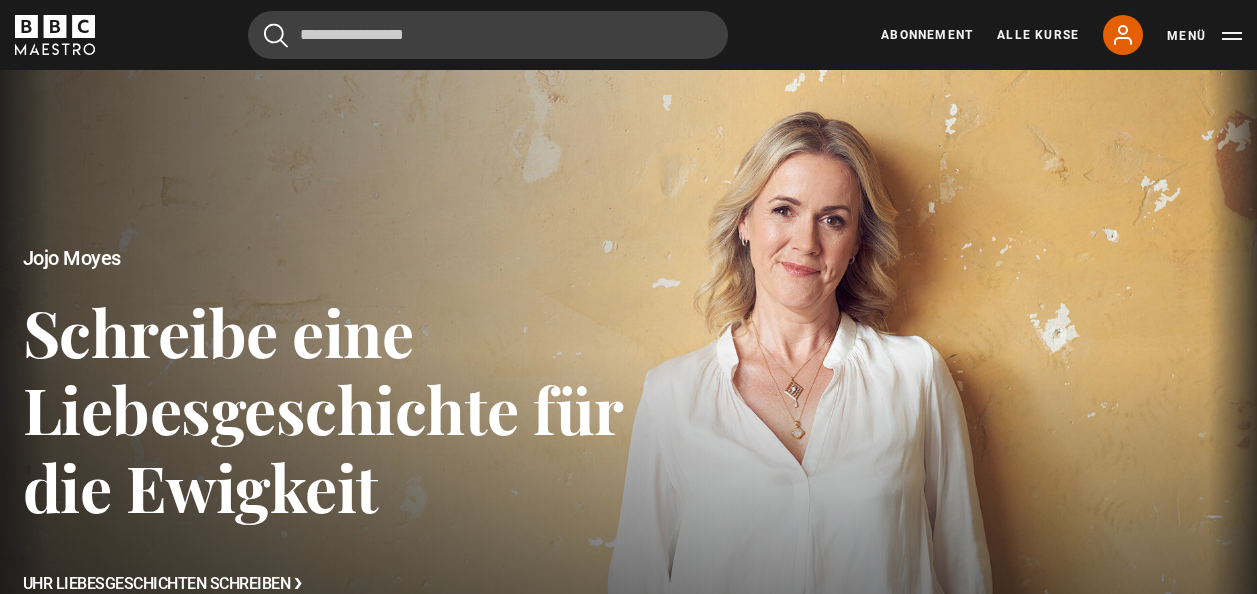 scroll, scrollTop: 0, scrollLeft: 0, axis: both 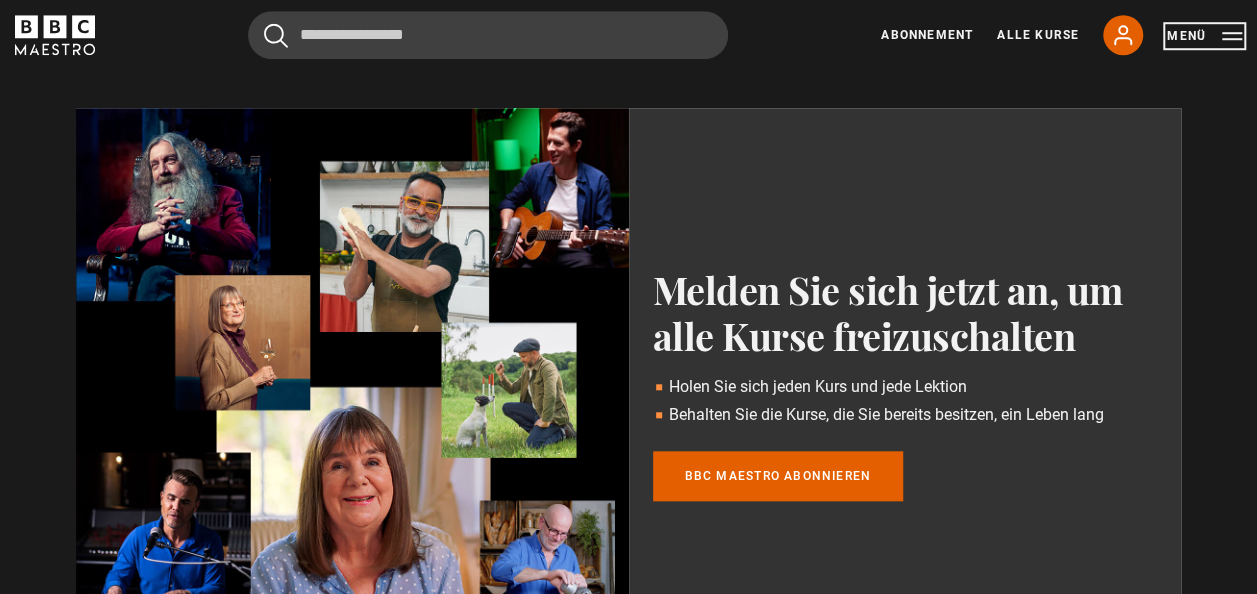 click on "Menü" at bounding box center [1204, 36] 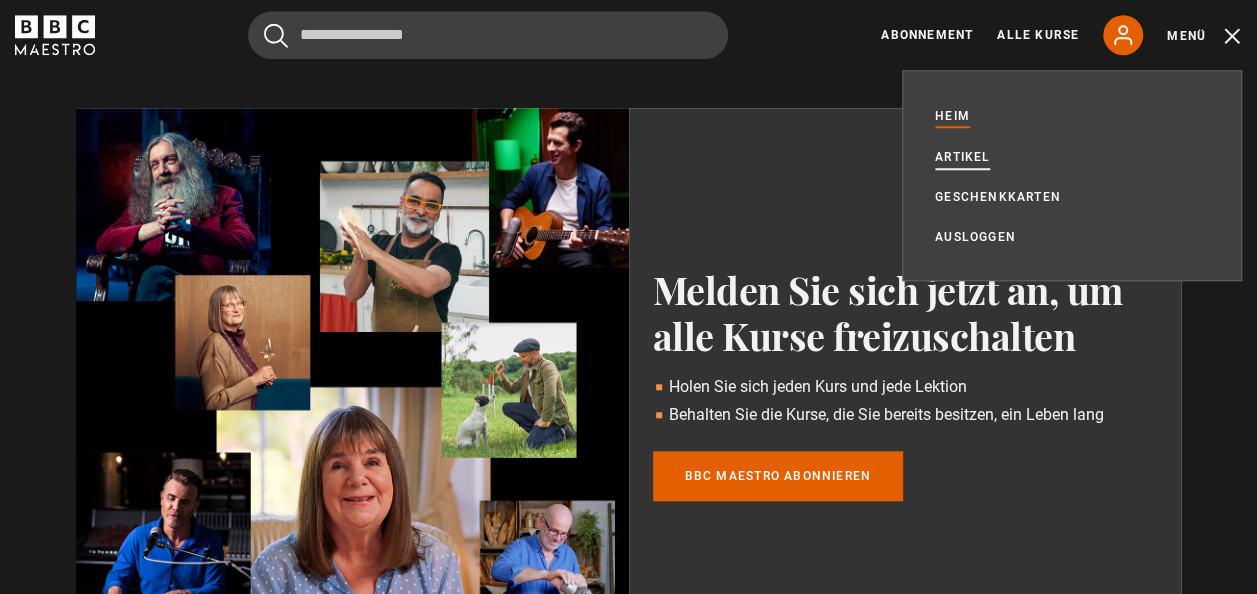 click on "Artikel" at bounding box center (962, 157) 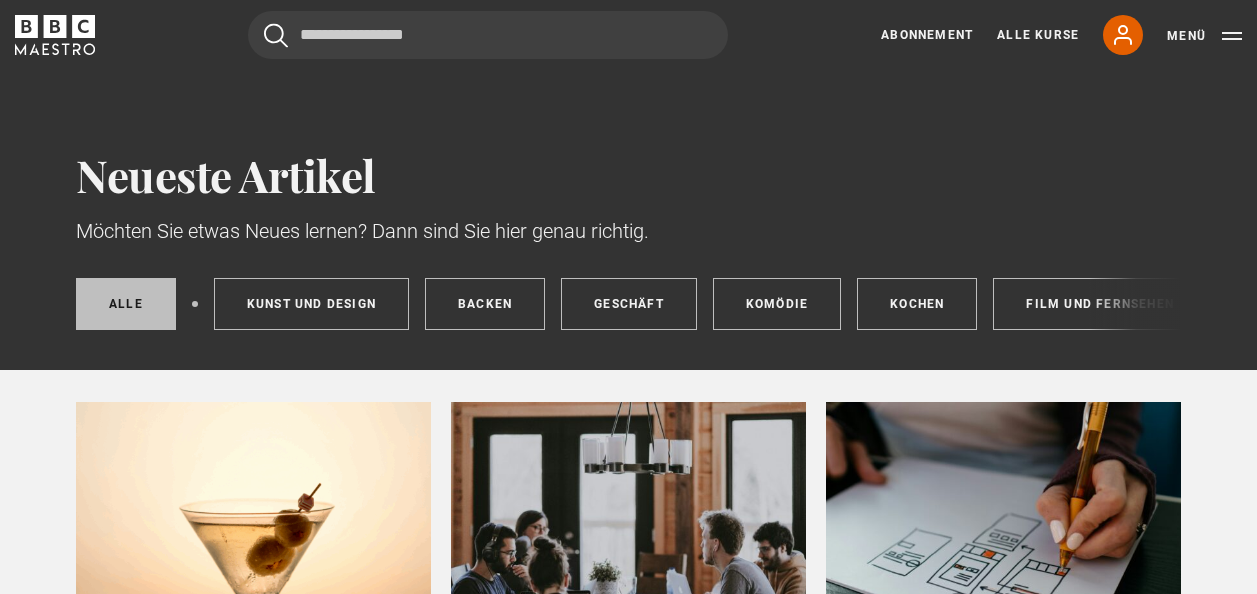 scroll, scrollTop: 0, scrollLeft: 0, axis: both 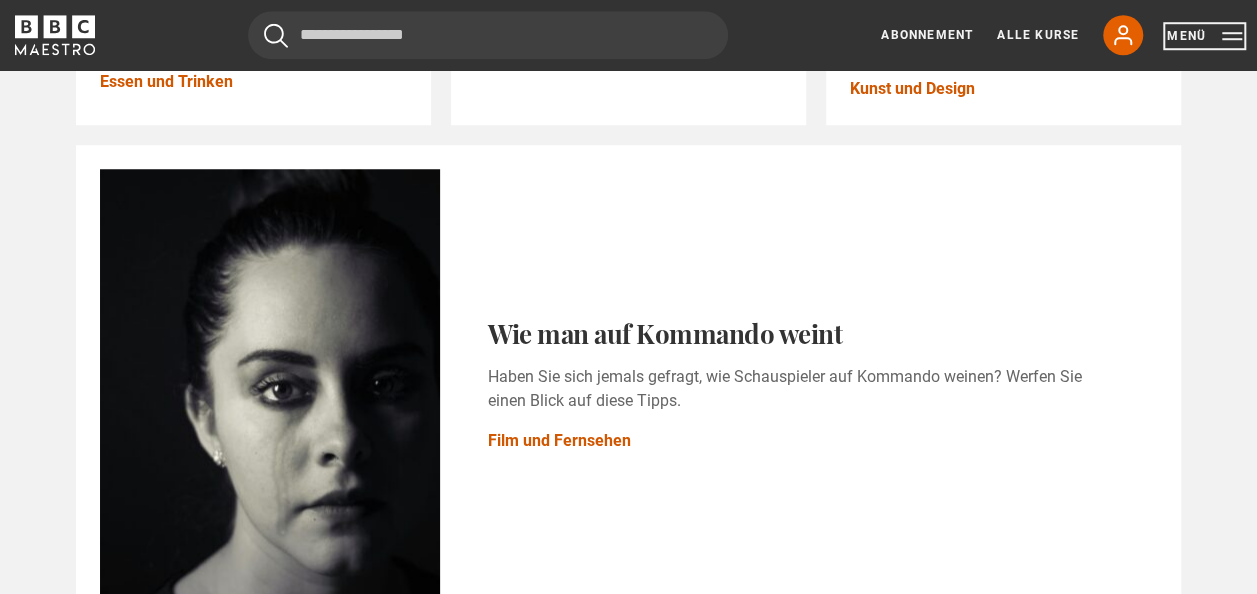 click on "Menü" at bounding box center (1204, 36) 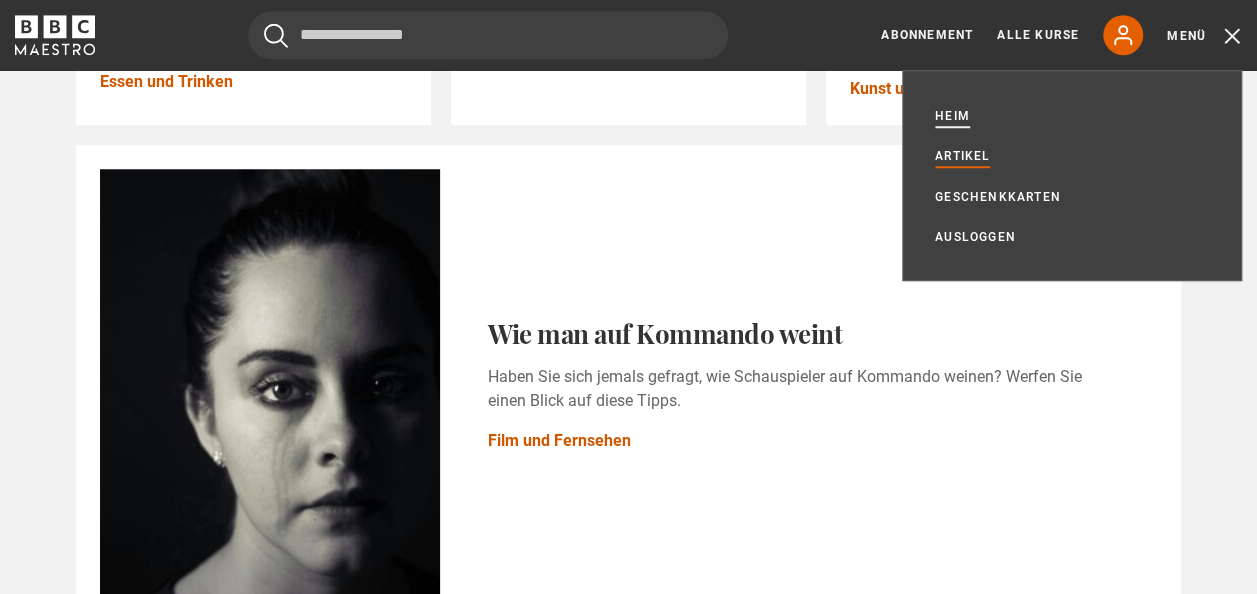 click on "Heim" at bounding box center (952, 116) 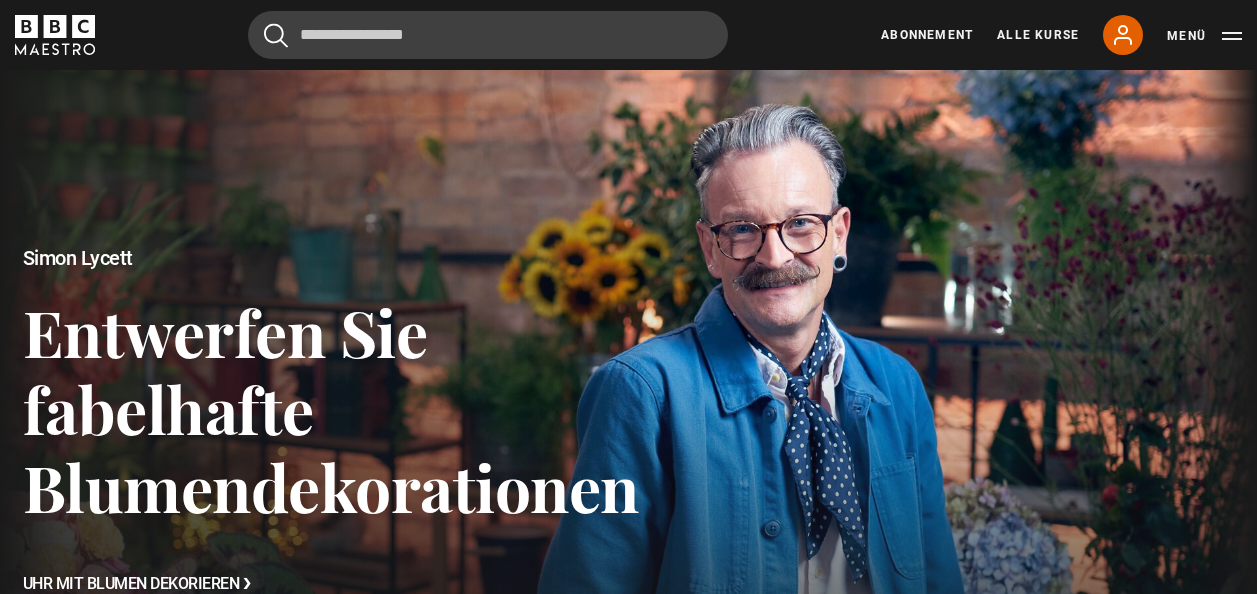 scroll, scrollTop: 0, scrollLeft: 0, axis: both 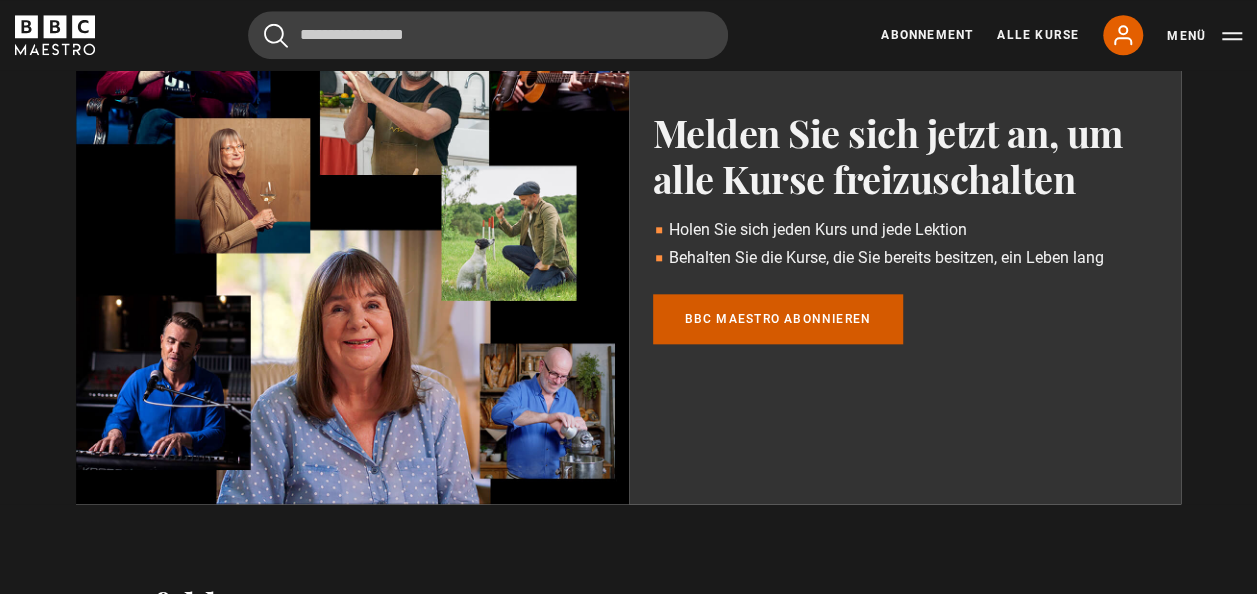 click on "BBC Maestro abonnieren" at bounding box center (778, 319) 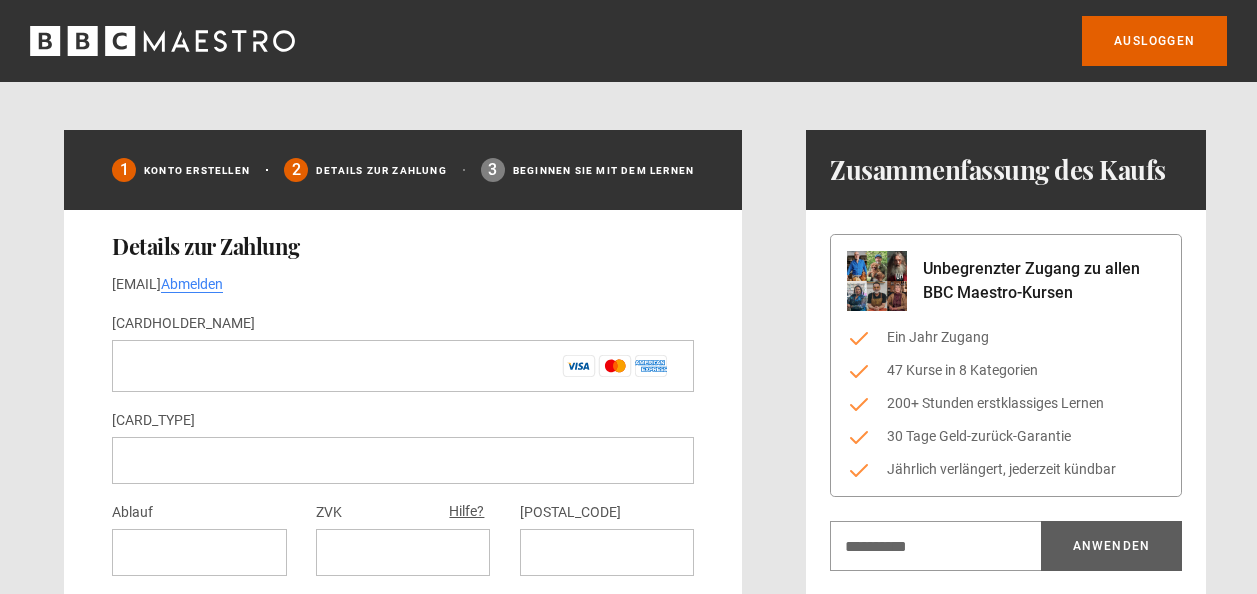 scroll, scrollTop: 0, scrollLeft: 0, axis: both 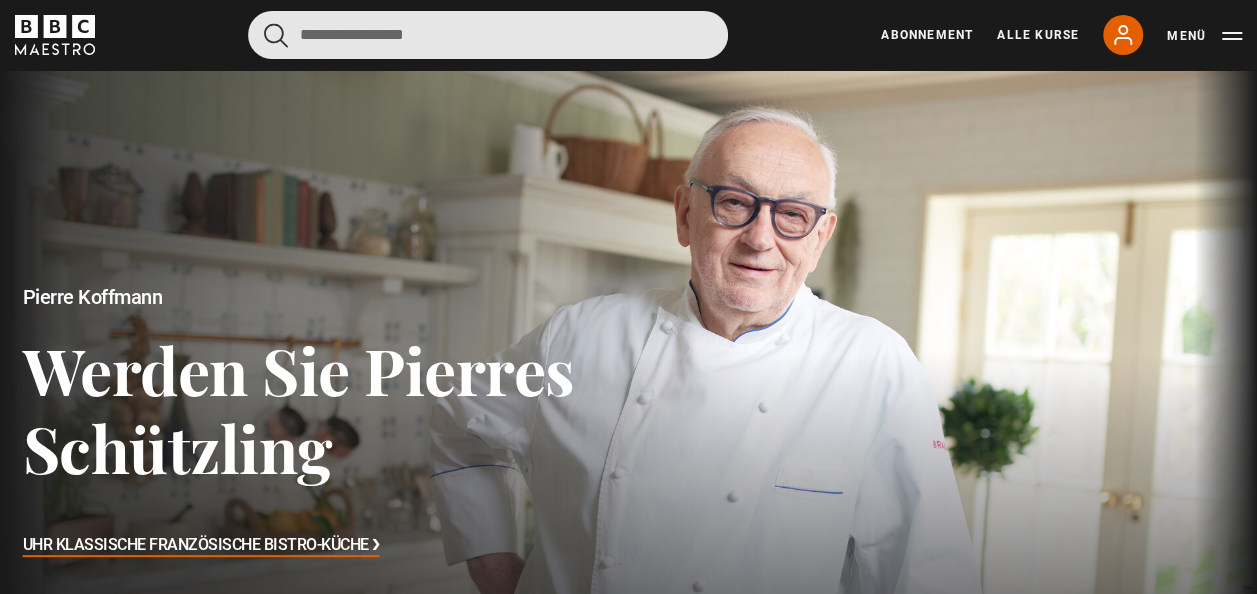 click at bounding box center (488, 35) 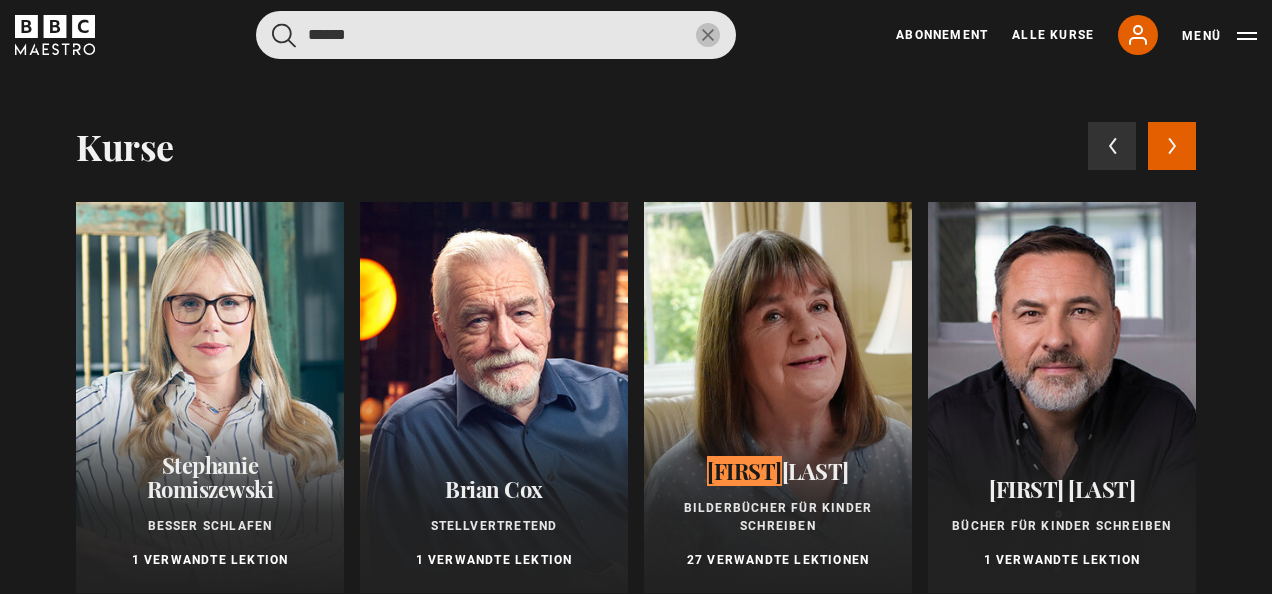 type on "*****" 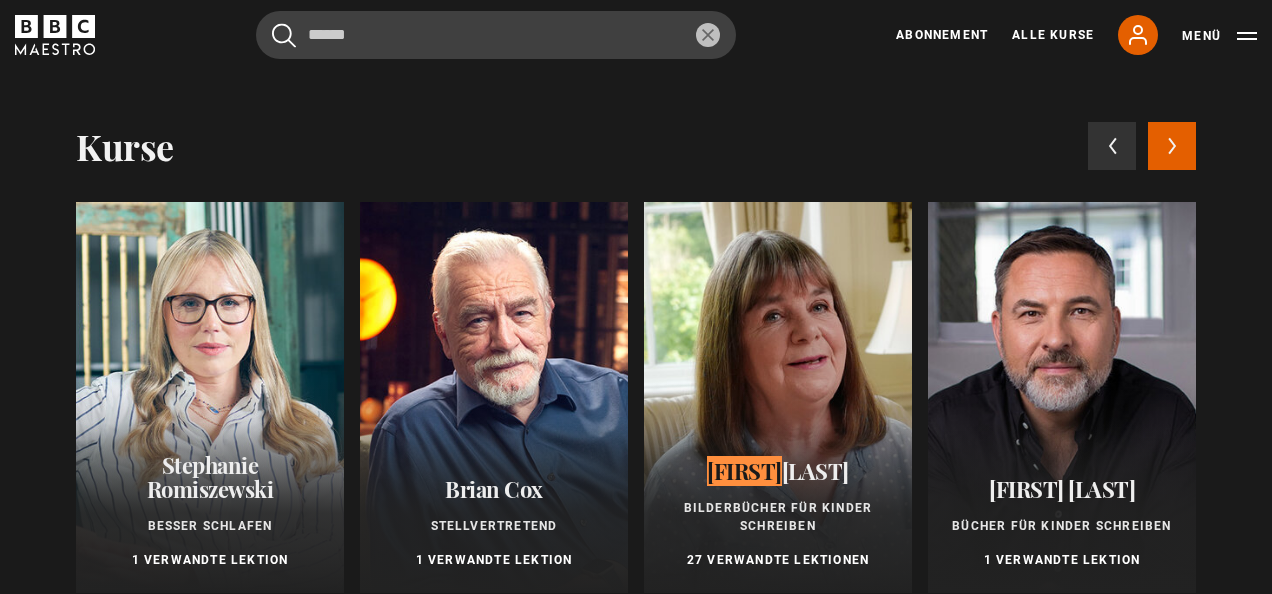 click on "Julia  Donaldson Bilderbücher für Kinder schreiben 27 Verwandte Lektionen" at bounding box center (778, 514) 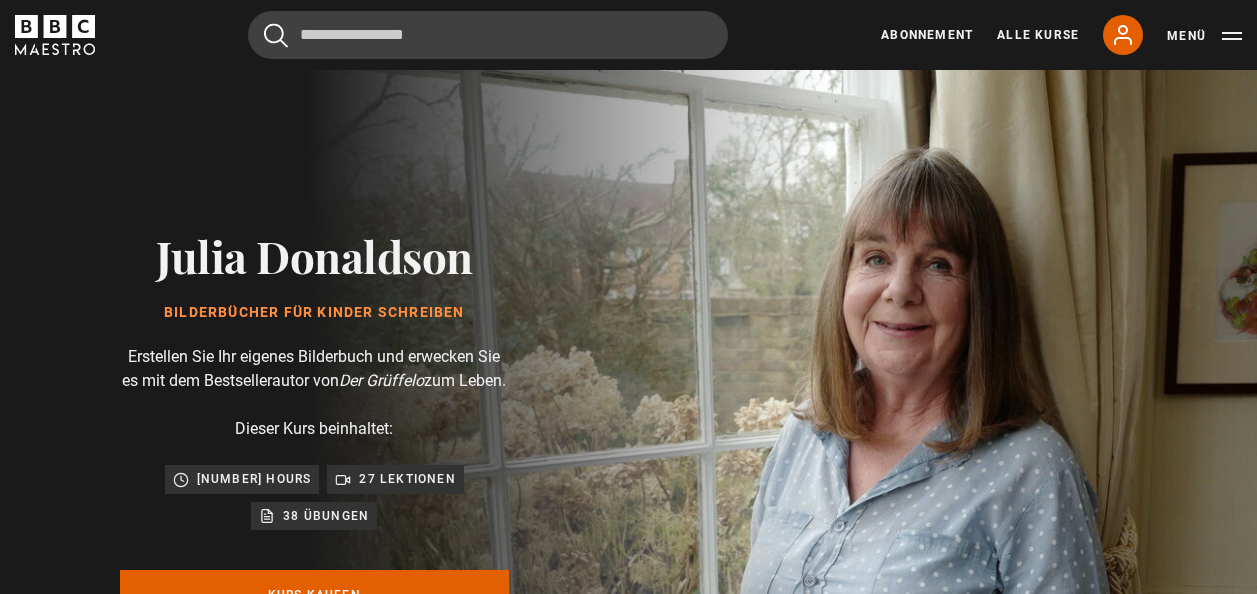 scroll, scrollTop: 0, scrollLeft: 0, axis: both 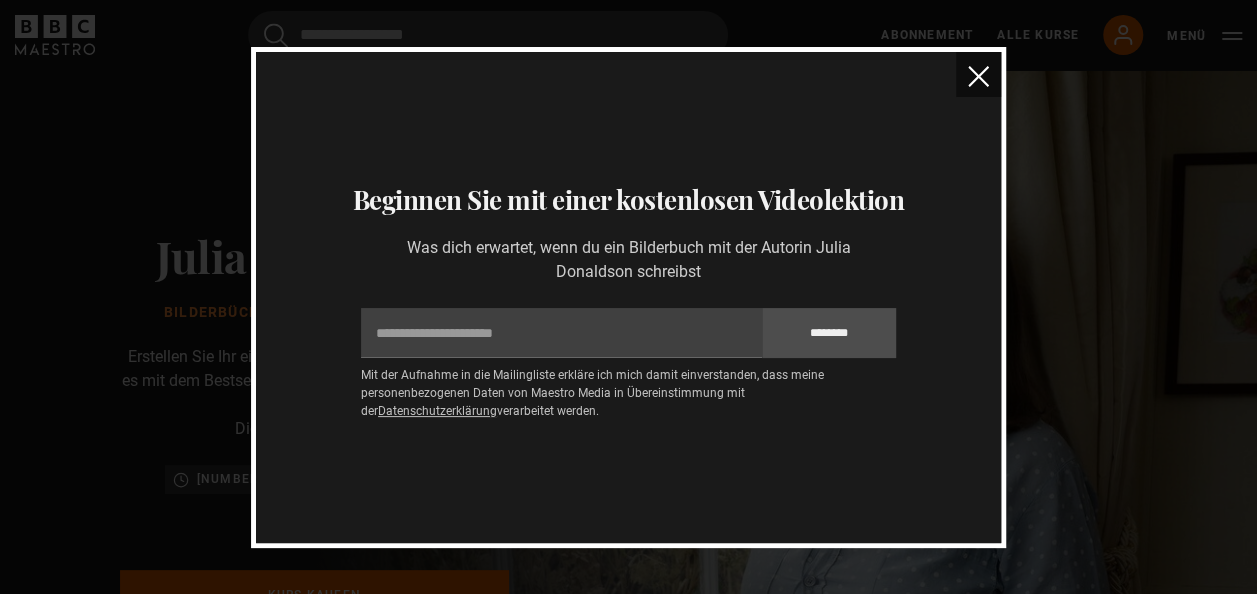 click at bounding box center [978, 76] 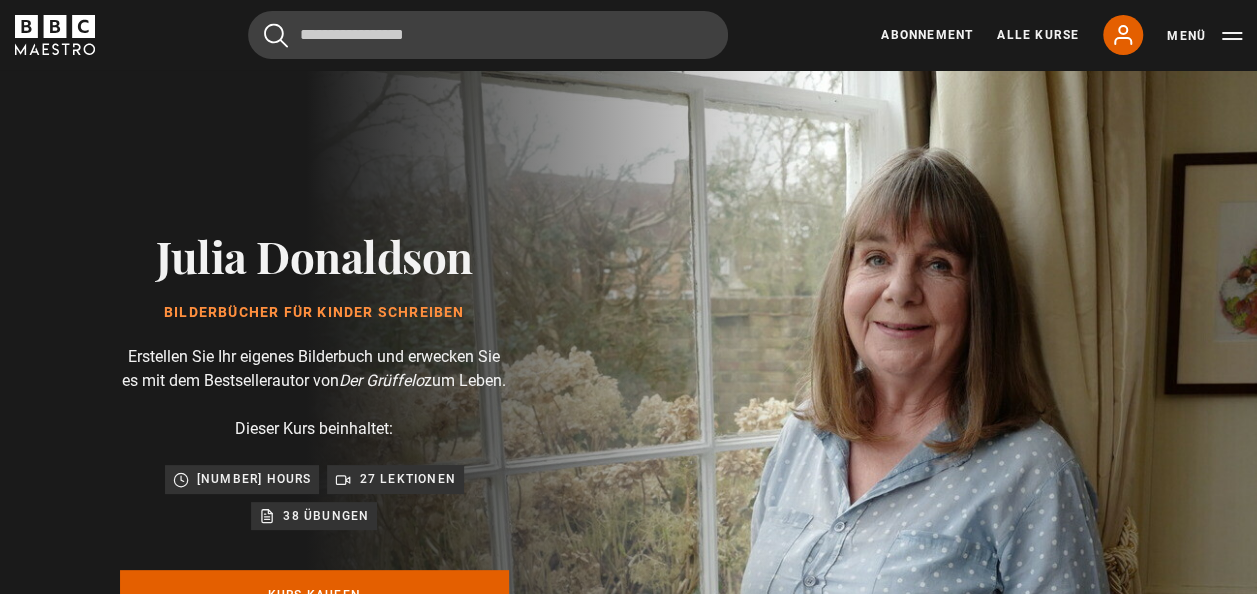 scroll, scrollTop: 0, scrollLeft: 503, axis: horizontal 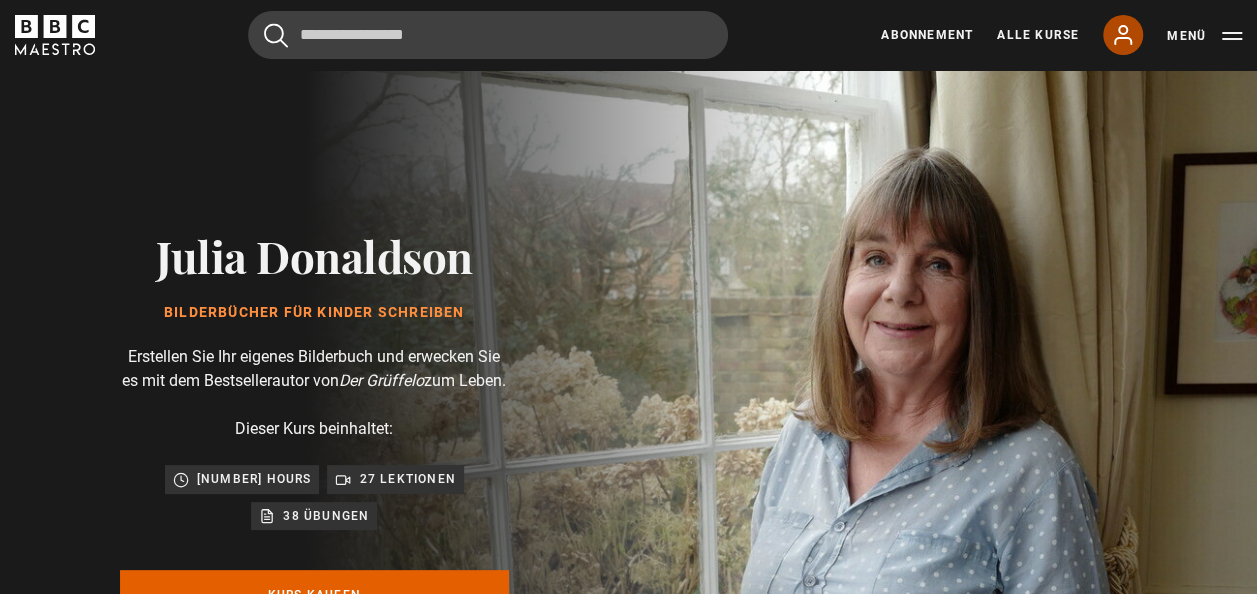click 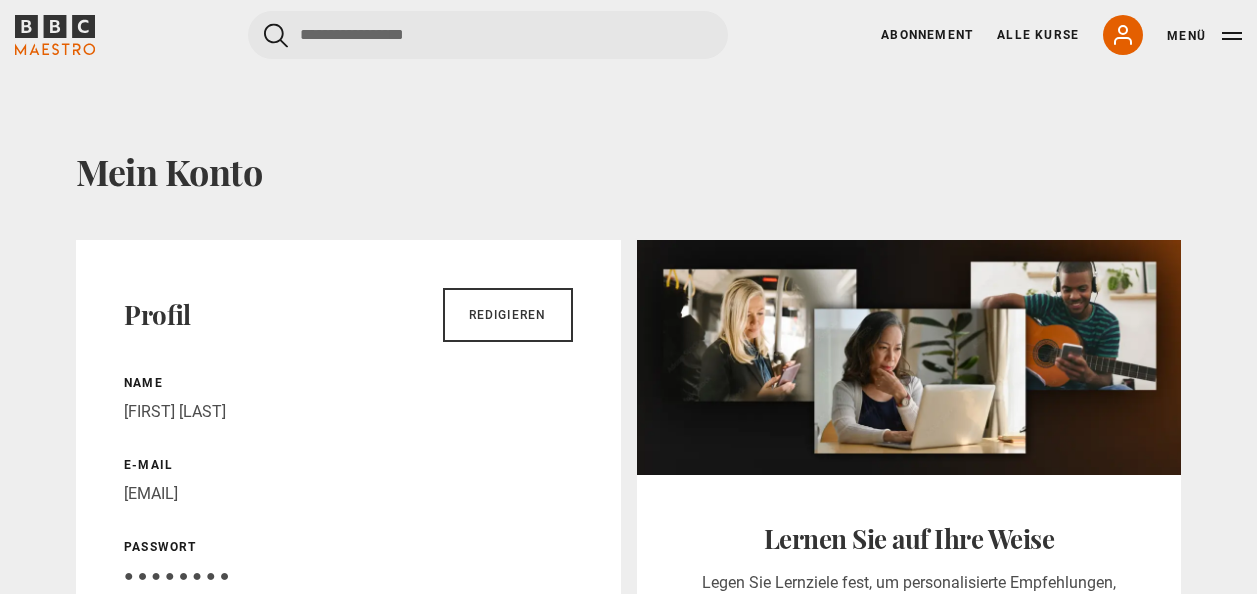 scroll, scrollTop: 0, scrollLeft: 0, axis: both 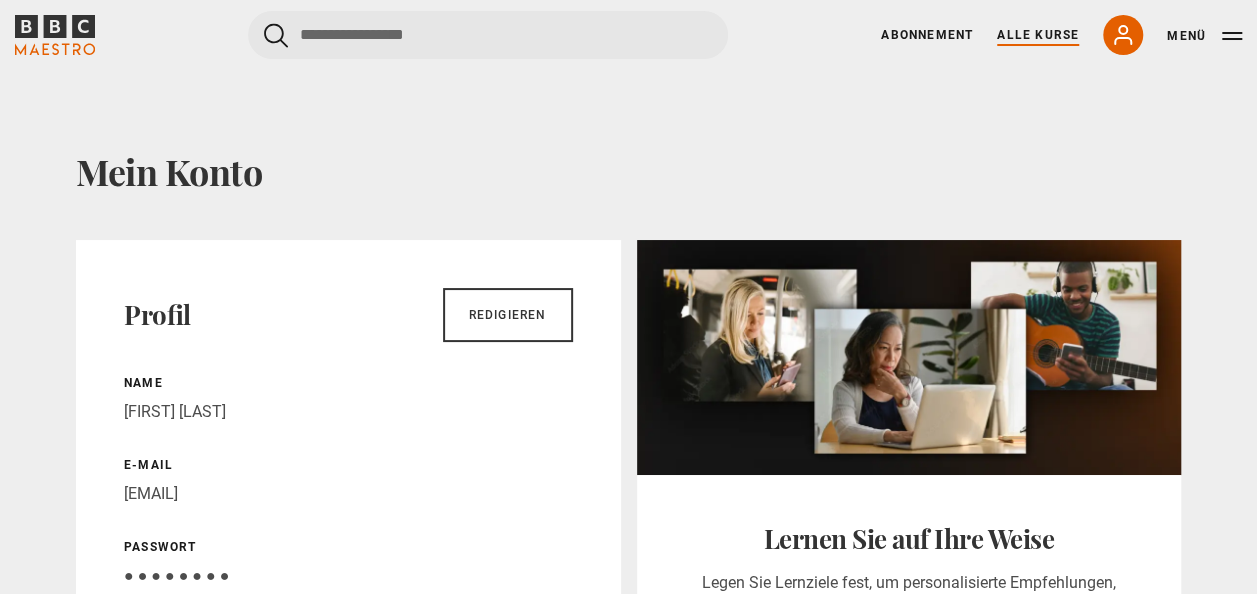 click on "Alle Kurse" at bounding box center [1038, 35] 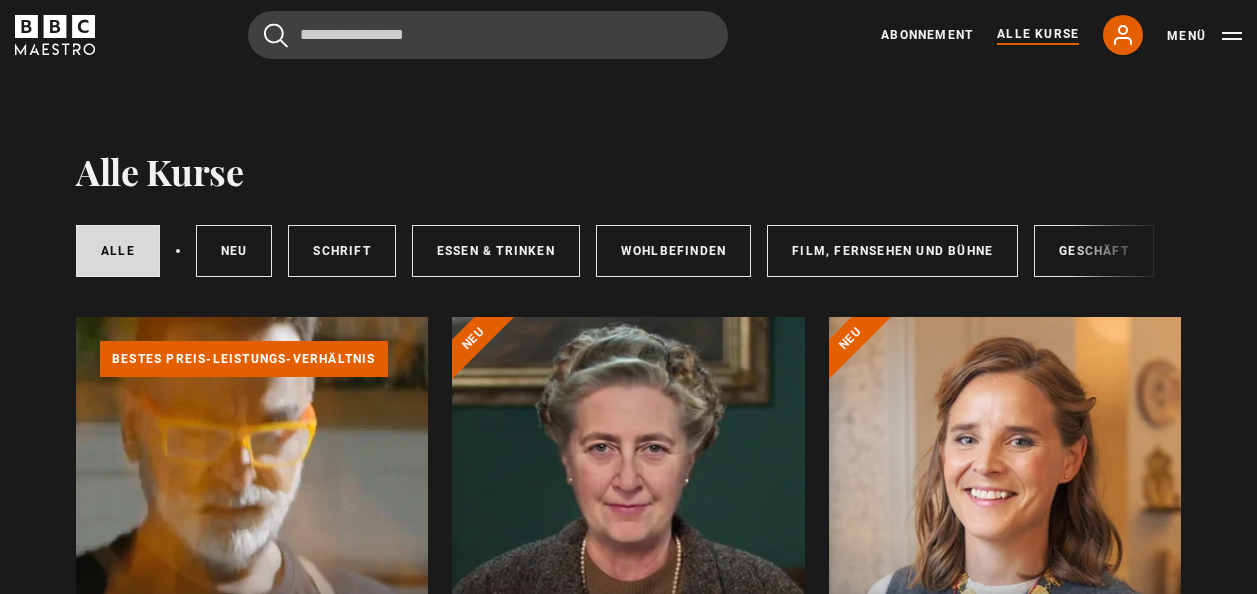 scroll, scrollTop: 0, scrollLeft: 0, axis: both 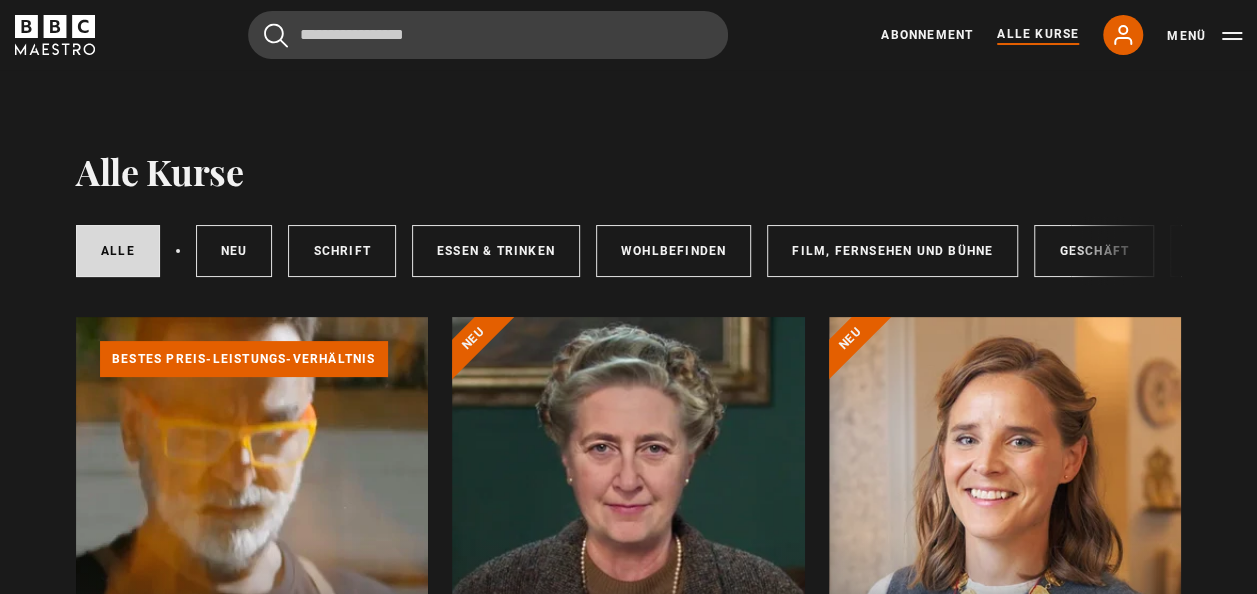 click on "Abonnement" at bounding box center [927, 35] 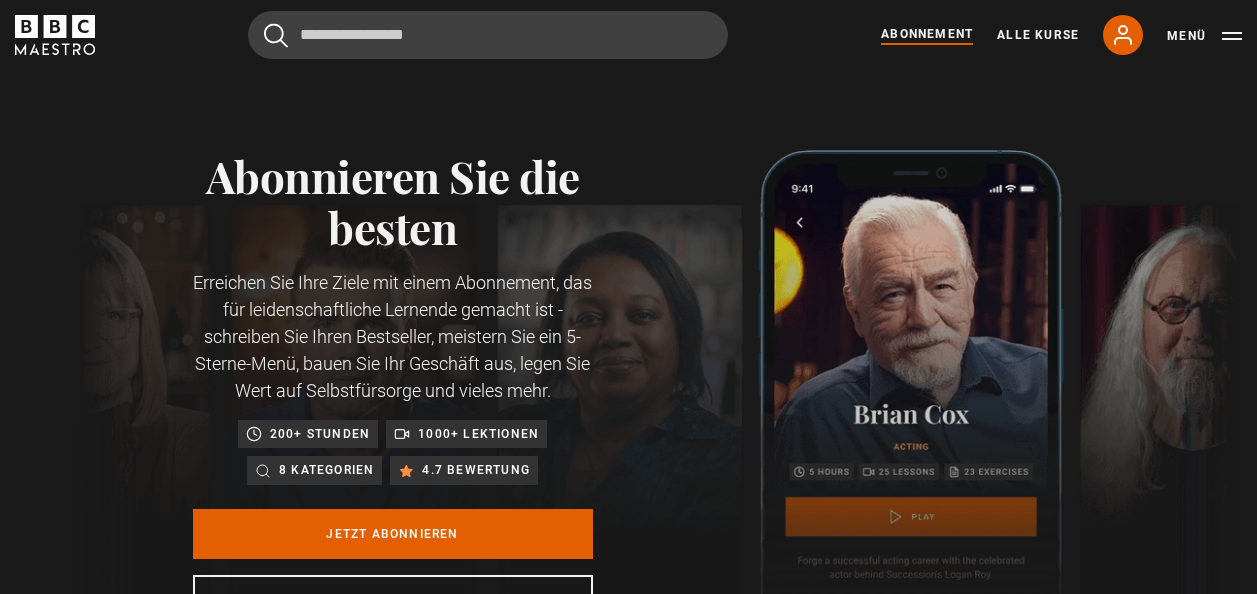 scroll, scrollTop: 0, scrollLeft: 0, axis: both 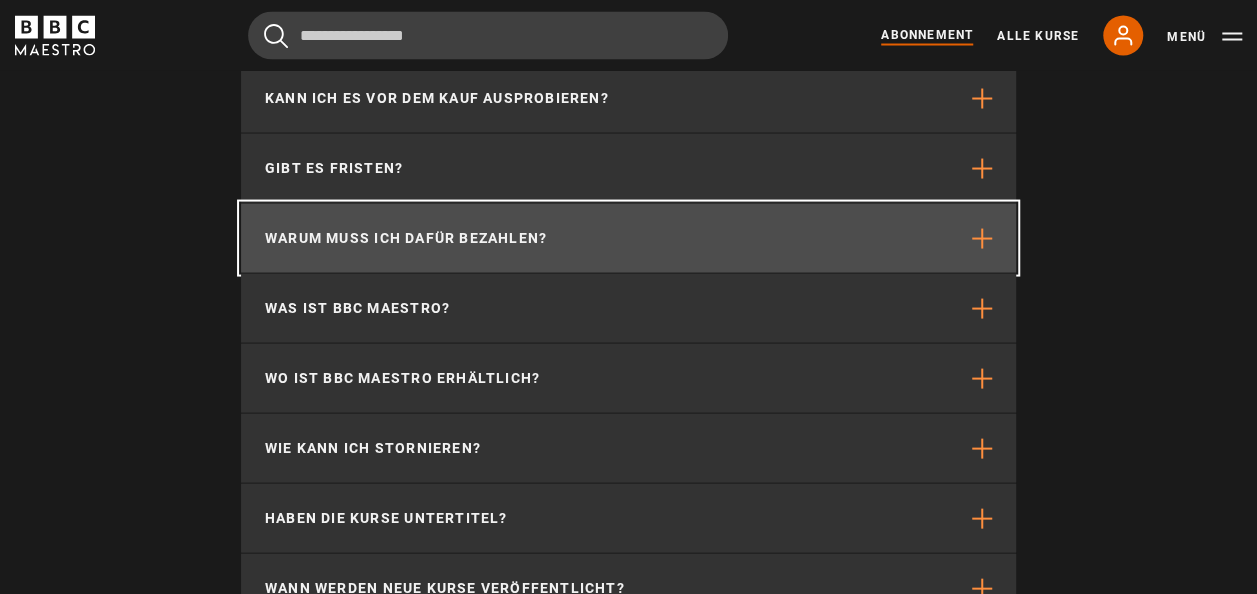 click at bounding box center [982, 238] 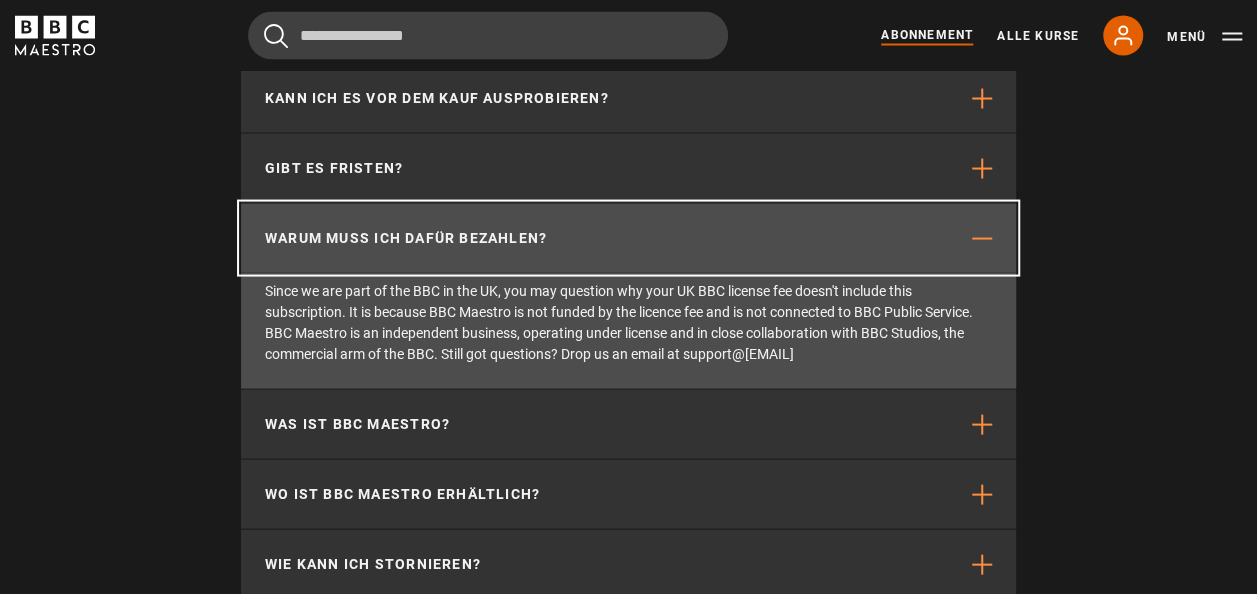 scroll, scrollTop: 0, scrollLeft: 503, axis: horizontal 